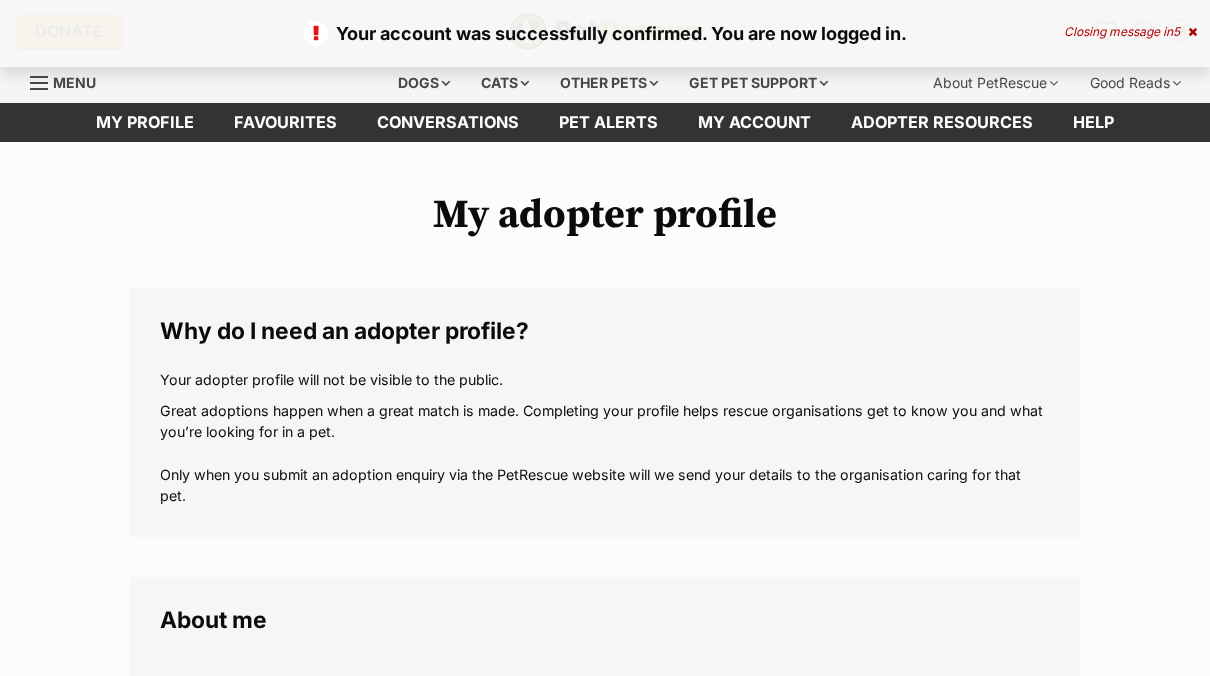 scroll, scrollTop: 0, scrollLeft: 0, axis: both 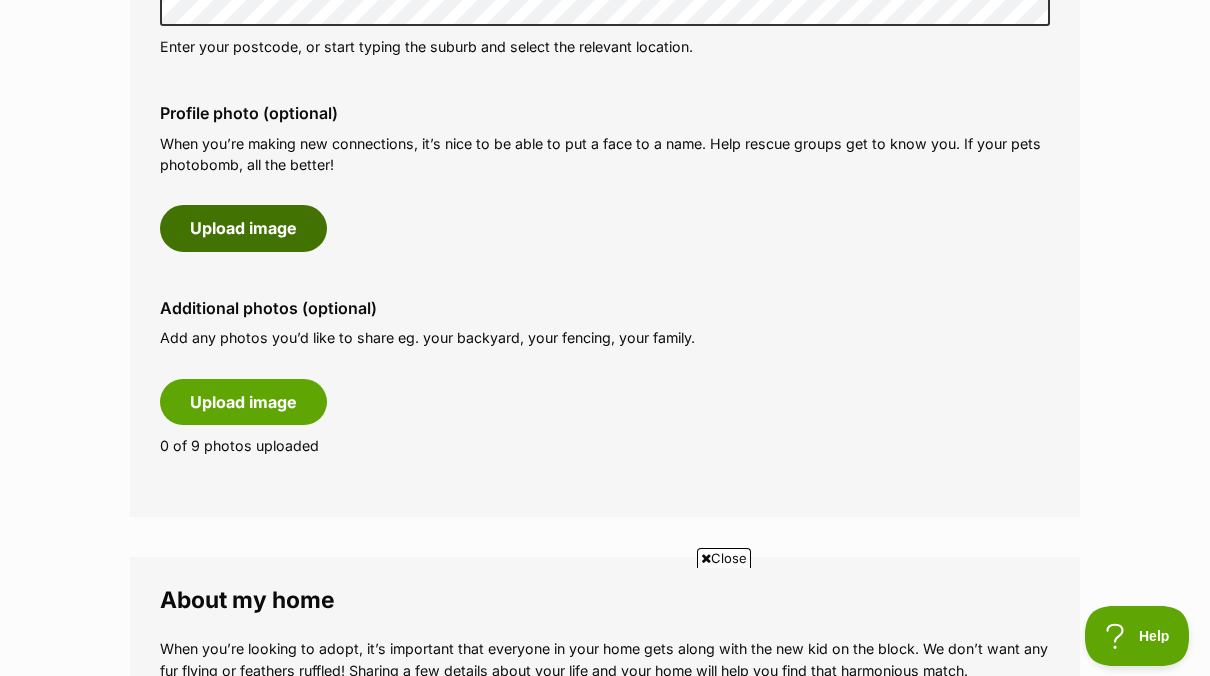 click on "Upload image" at bounding box center [243, 228] 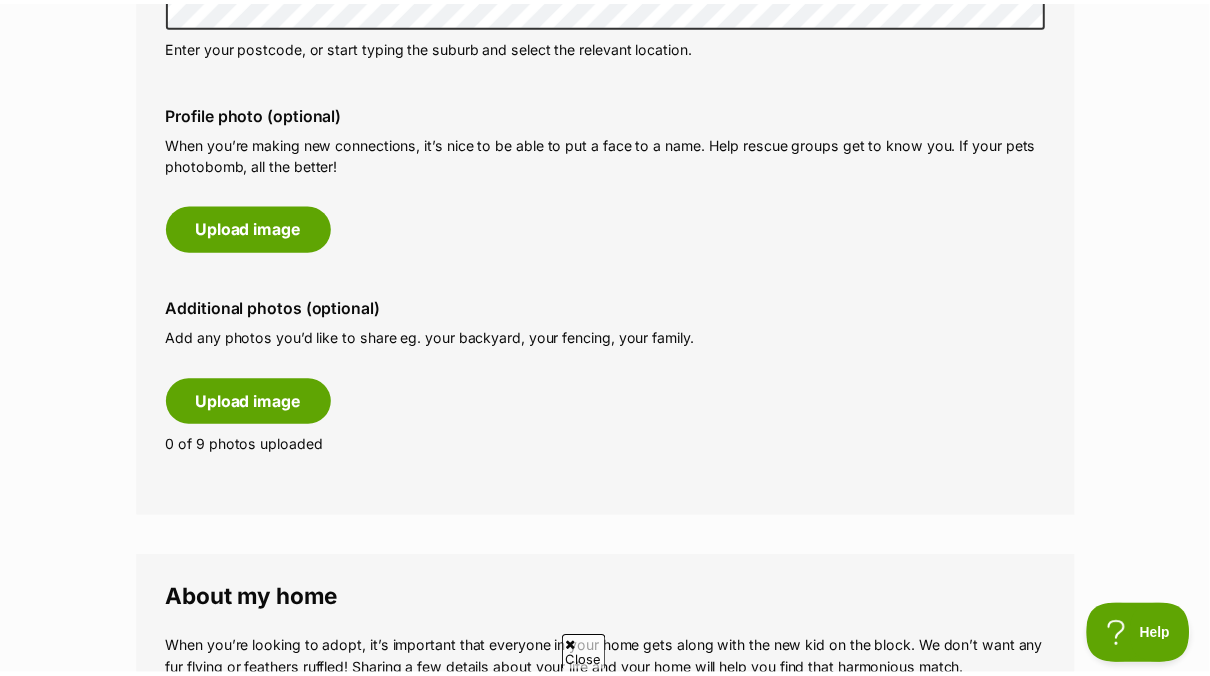 scroll, scrollTop: 0, scrollLeft: 0, axis: both 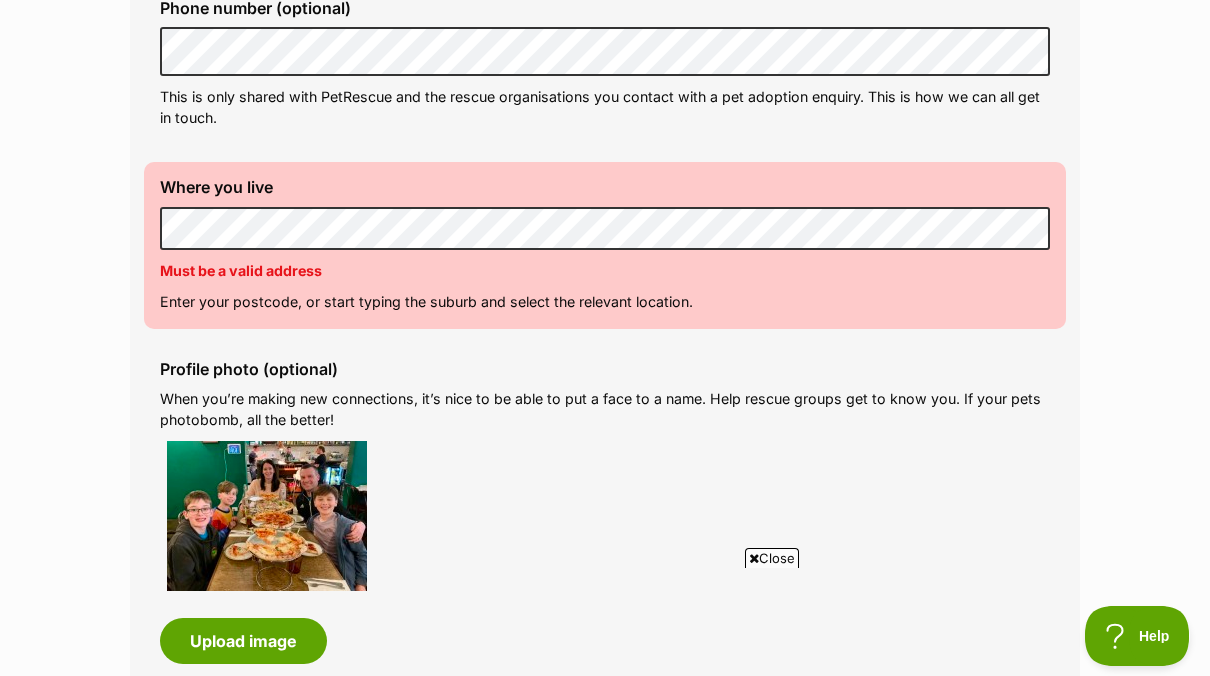 click on "My adopter profile
Why do I need an adopter profile?
Your adopter profile will not be visible to the public.
Great adoptions happen when a great match is made. Completing your profile helps rescue organisations get to know you and what you’re looking for in a pet. Only when you submit an adoption enquiry via the PetRescue website will we send your details to the organisation caring for that pet.
About me
Phone number (optional)
This is only shared with PetRescue and the rescue organisations you contact with a pet adoption enquiry. This is how we can all get in touch.
Where you live
Address line 1 (optional)
Address line 2 (optional)
Suburb (optional)
State Victoria
Postcode
Can't be blank
Must be a valid address
Enter your postcode, or start typing the suburb and select the relevant location.
Profile photo (optional)
Upload image
Remove profile image (optional)" at bounding box center (605, 1002) 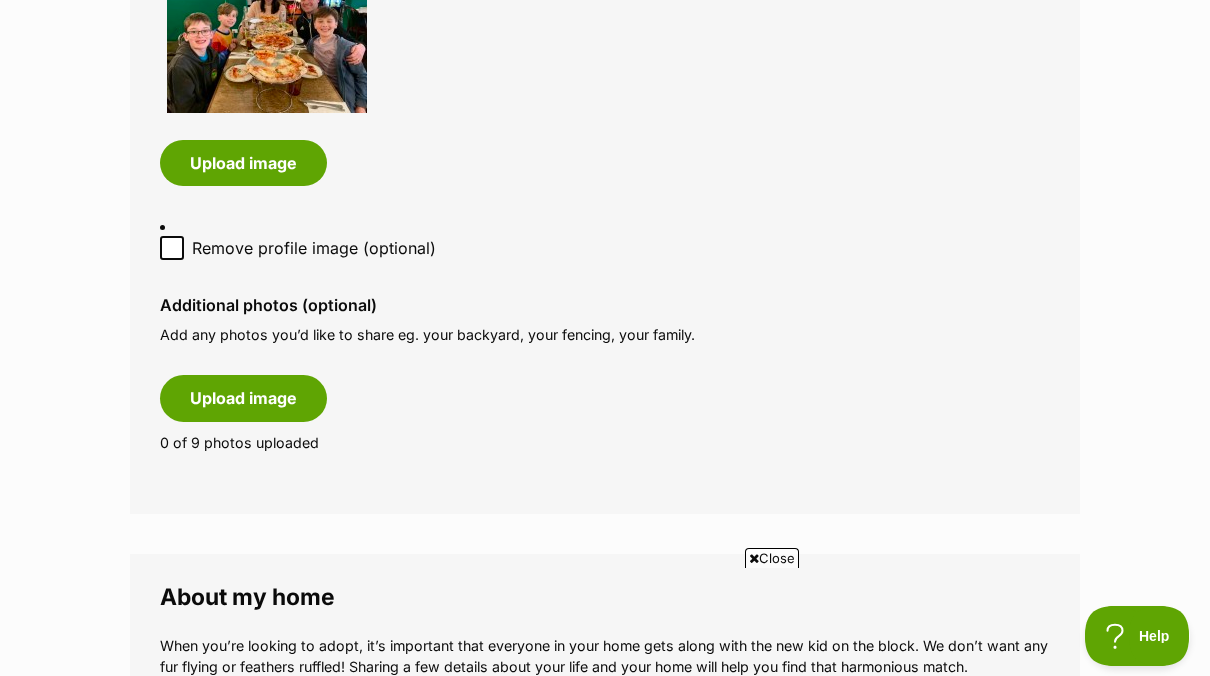 scroll, scrollTop: 1230, scrollLeft: 0, axis: vertical 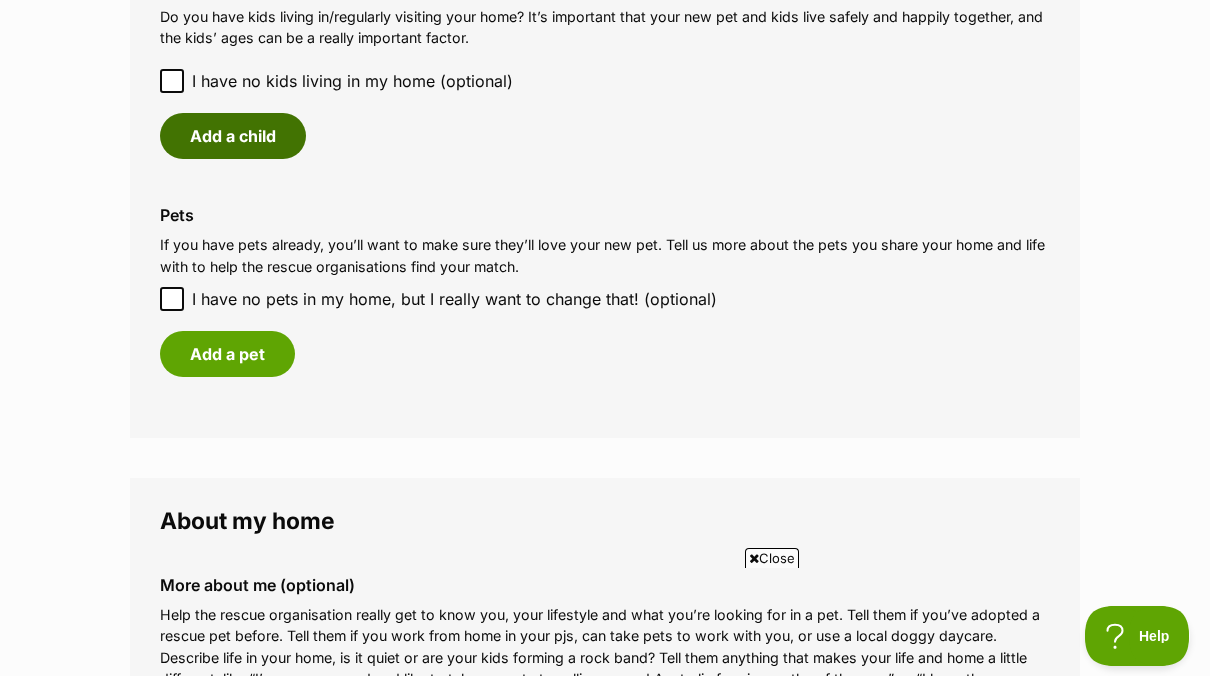 click on "Add a child" at bounding box center [233, 136] 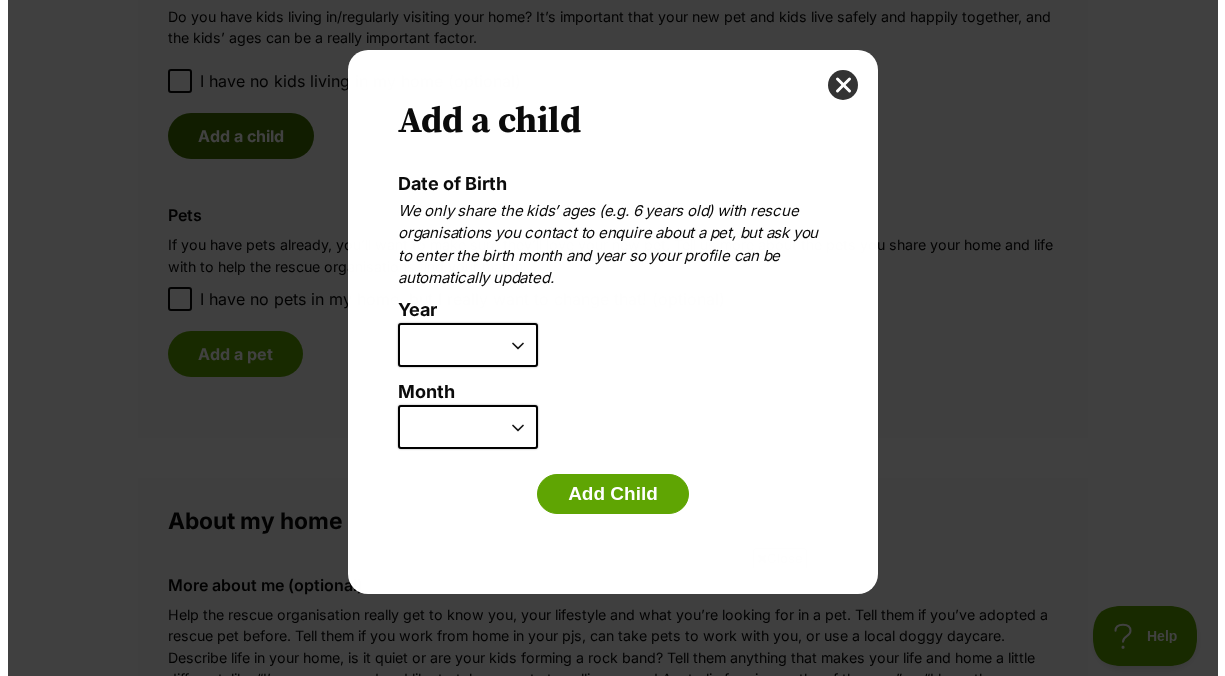 scroll, scrollTop: 0, scrollLeft: 0, axis: both 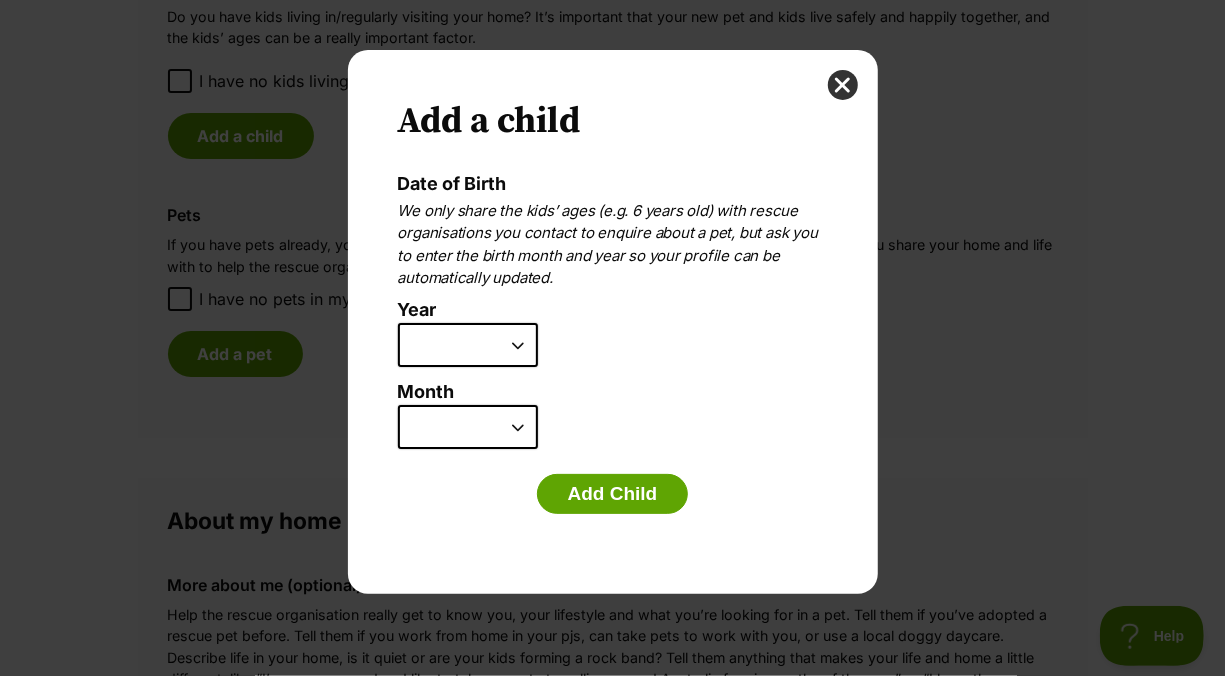 click on "2025
2024
2023
2022
2021
2020
2019
2018
2017
2016
2015
2014
2013
2012
2011
2010
2009
2008
2007" at bounding box center (468, 345) 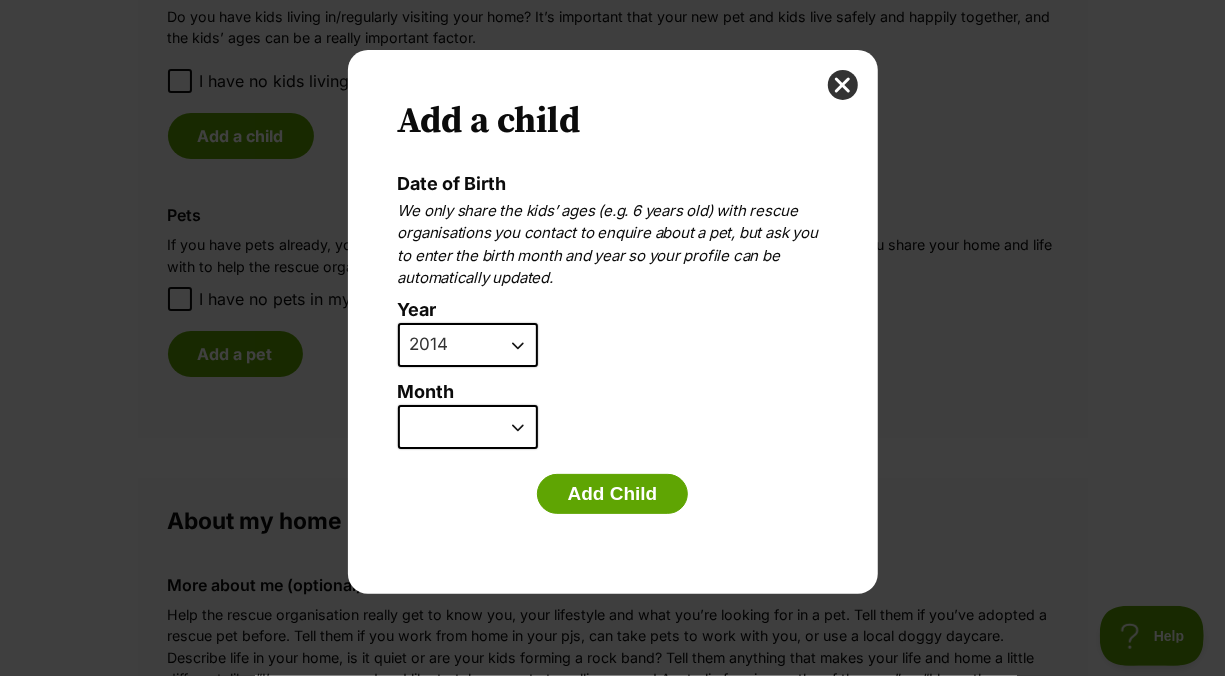 click on "January
February
March
April
May
June
July
August
September
October
November
December" at bounding box center [468, 427] 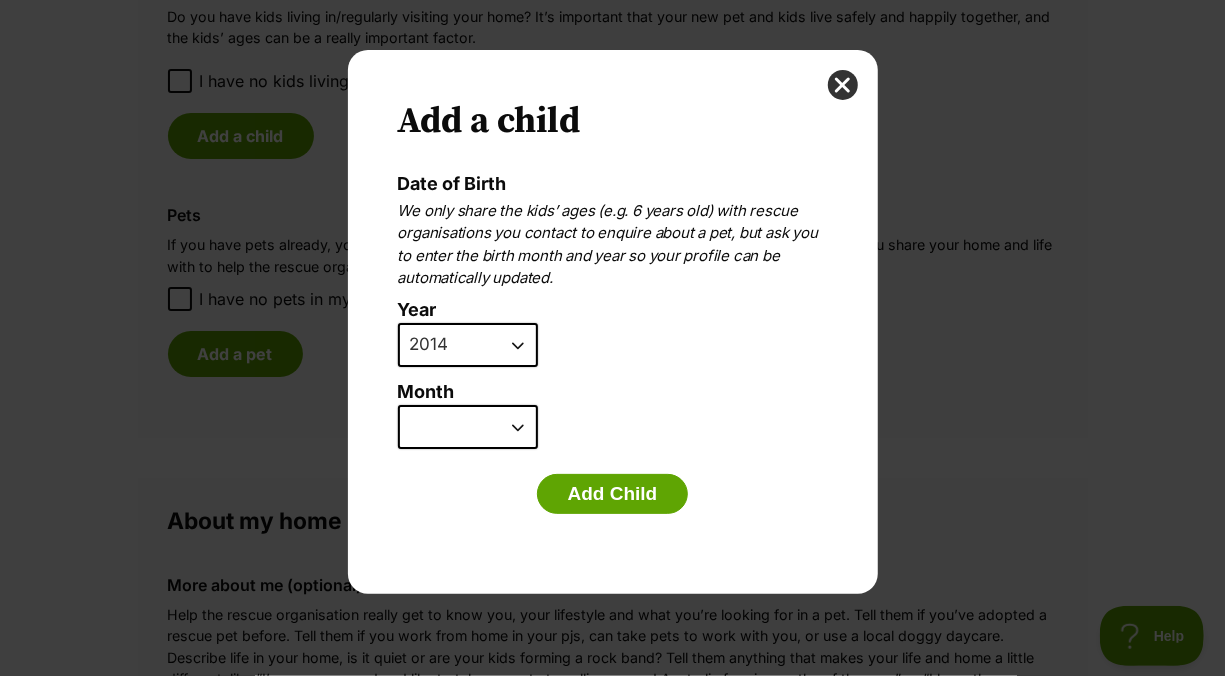 scroll, scrollTop: 0, scrollLeft: 0, axis: both 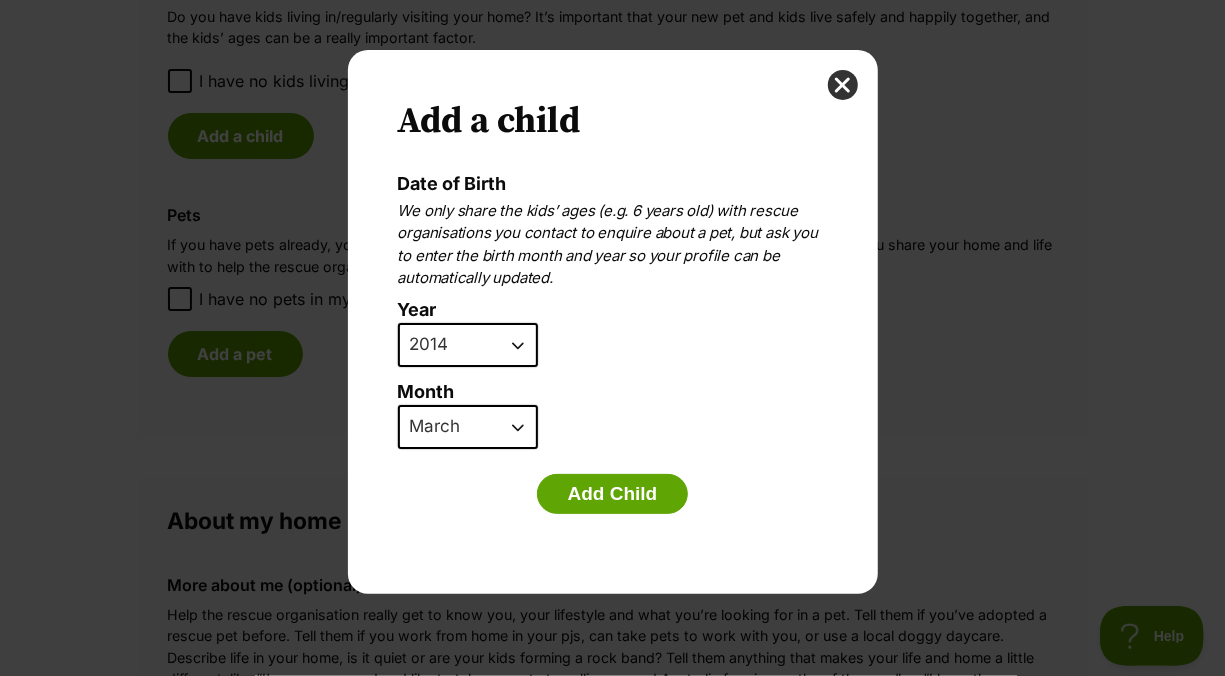 click on "January
February
March
April
May
June
July
August
September
October
November
December" at bounding box center [468, 427] 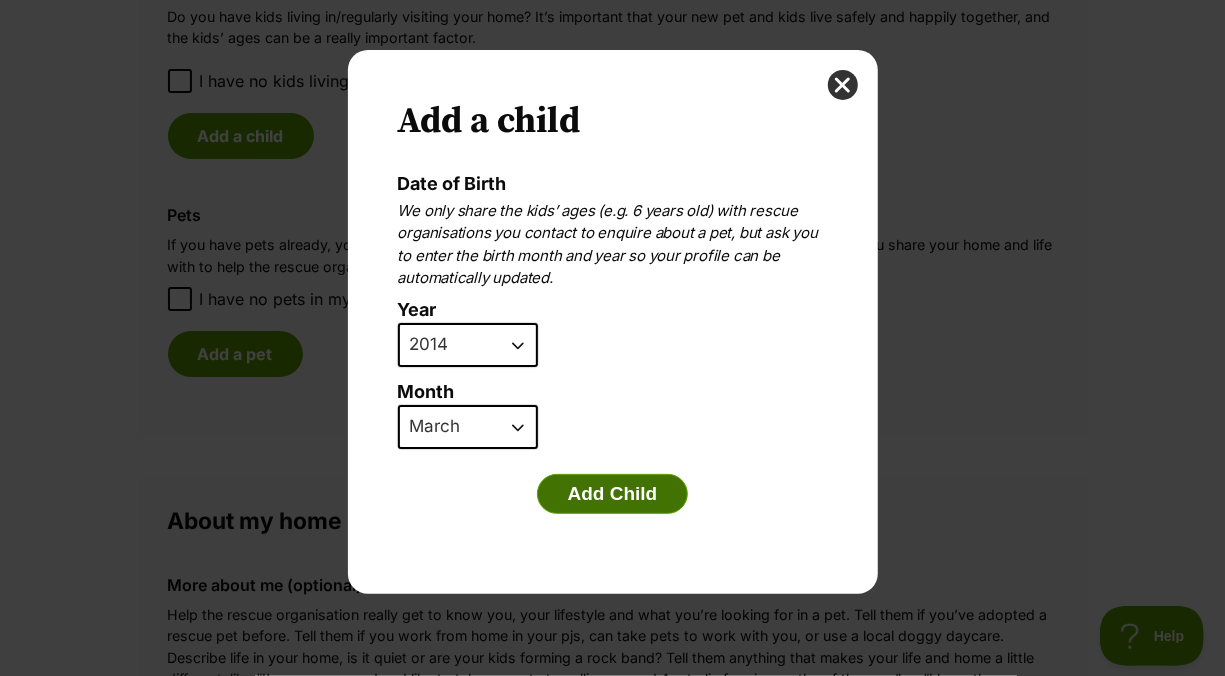 click on "Add Child" at bounding box center (613, 494) 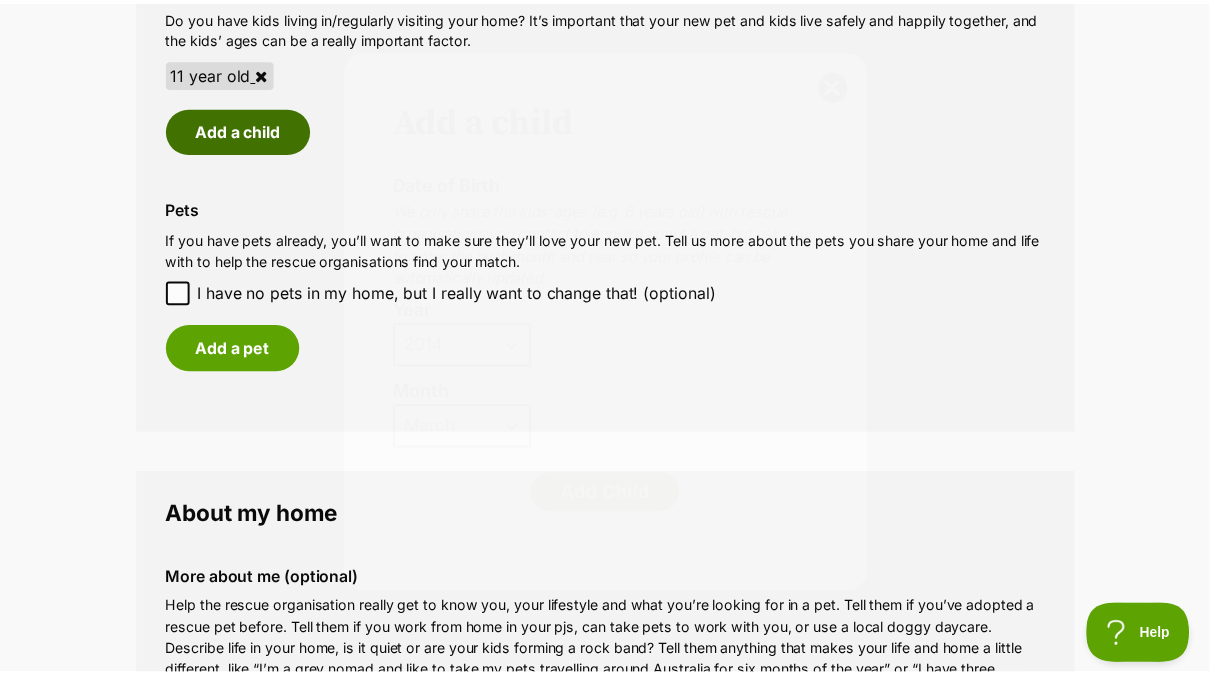 scroll, scrollTop: 2016, scrollLeft: 0, axis: vertical 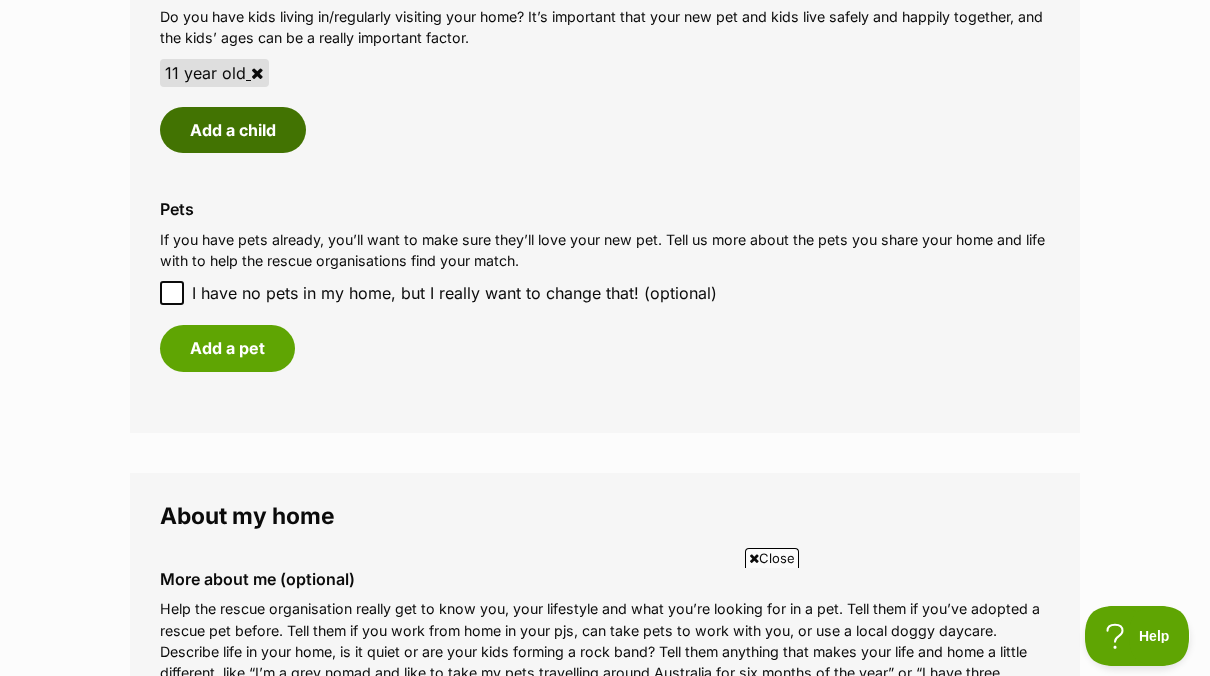 click on "Add a child" at bounding box center (233, 130) 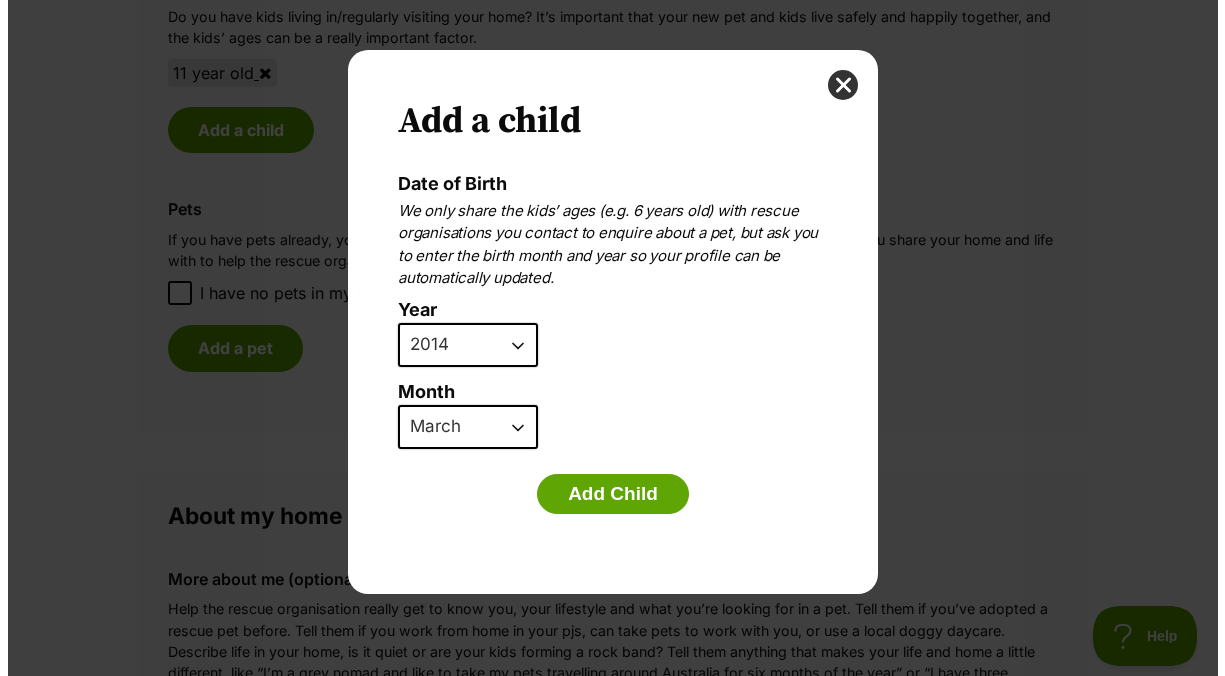 scroll, scrollTop: 0, scrollLeft: 0, axis: both 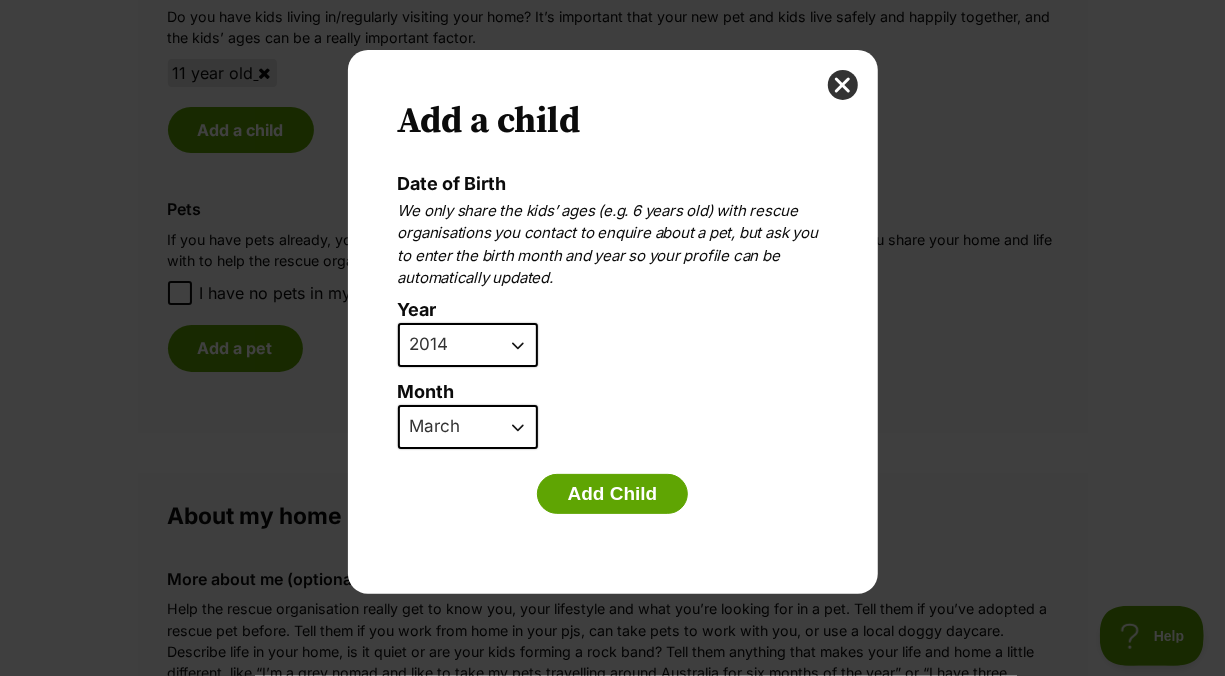 click on "2025
2024
2023
2022
2021
2020
2019
2018
2017
2016
2015
2014
2013
2012
2011
2010
2009
2008
2007" at bounding box center [468, 345] 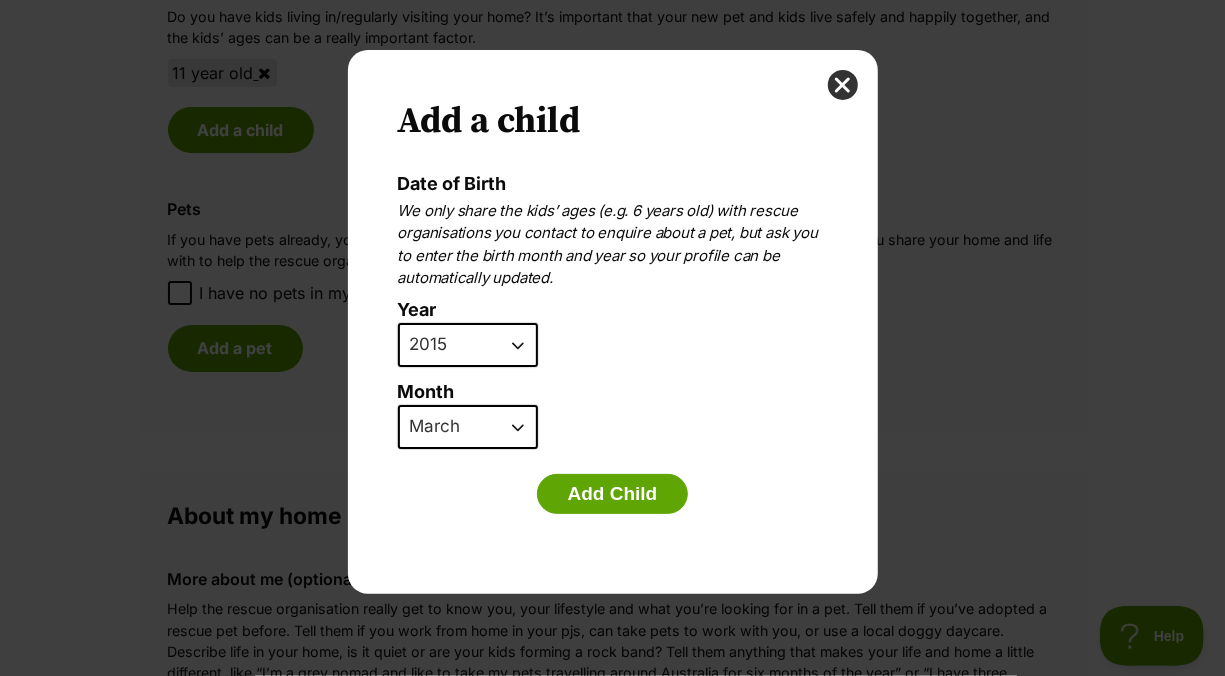 click on "2025
2024
2023
2022
2021
2020
2019
2018
2017
2016
2015
2014
2013
2012
2011
2010
2009
2008
2007" at bounding box center (468, 345) 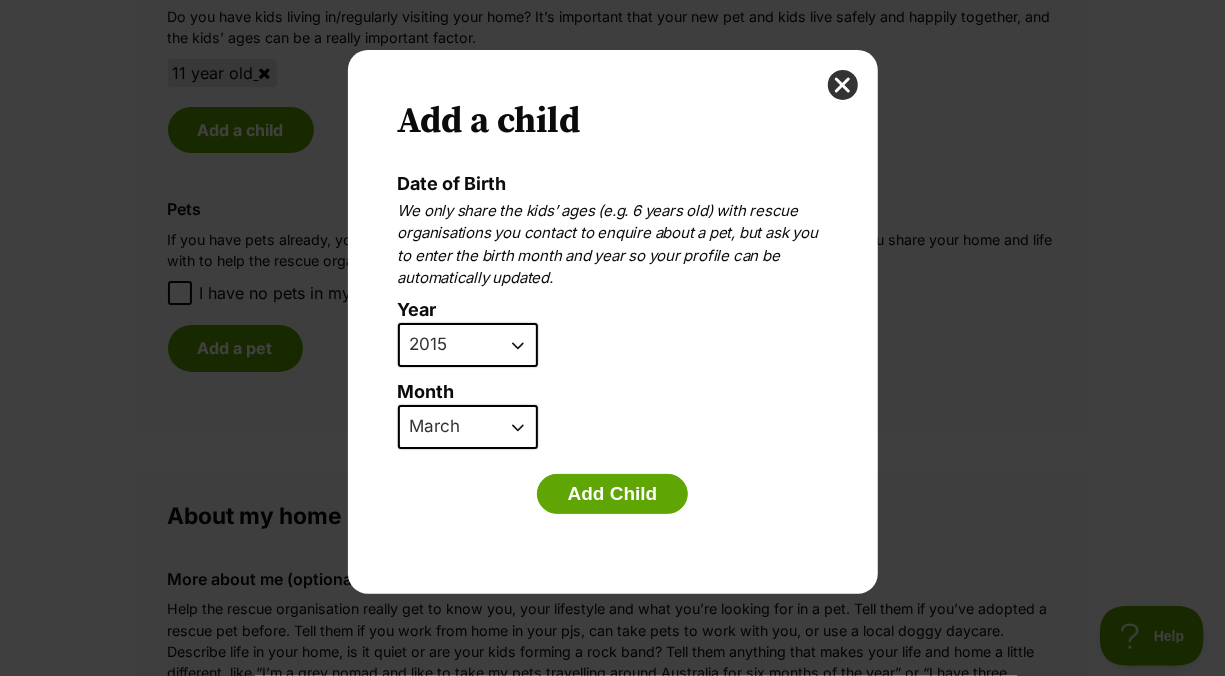 click on "January
February
March
April
May
June
July
August
September
October
November
December" at bounding box center (468, 427) 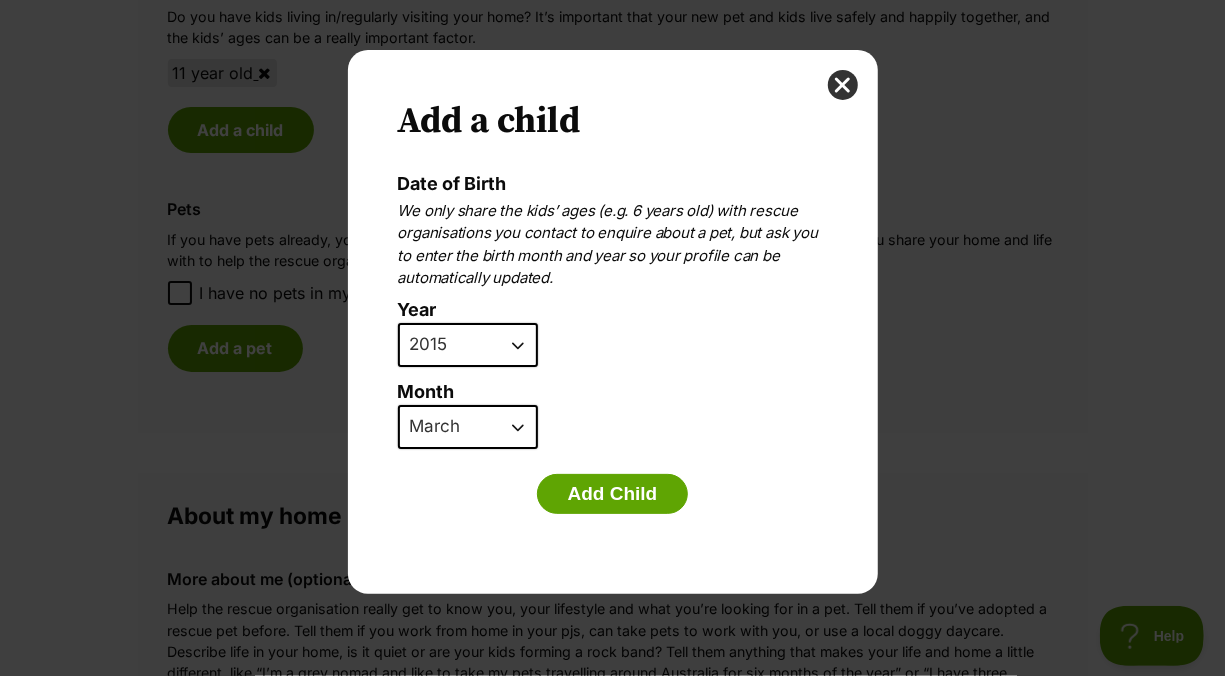 select on "4" 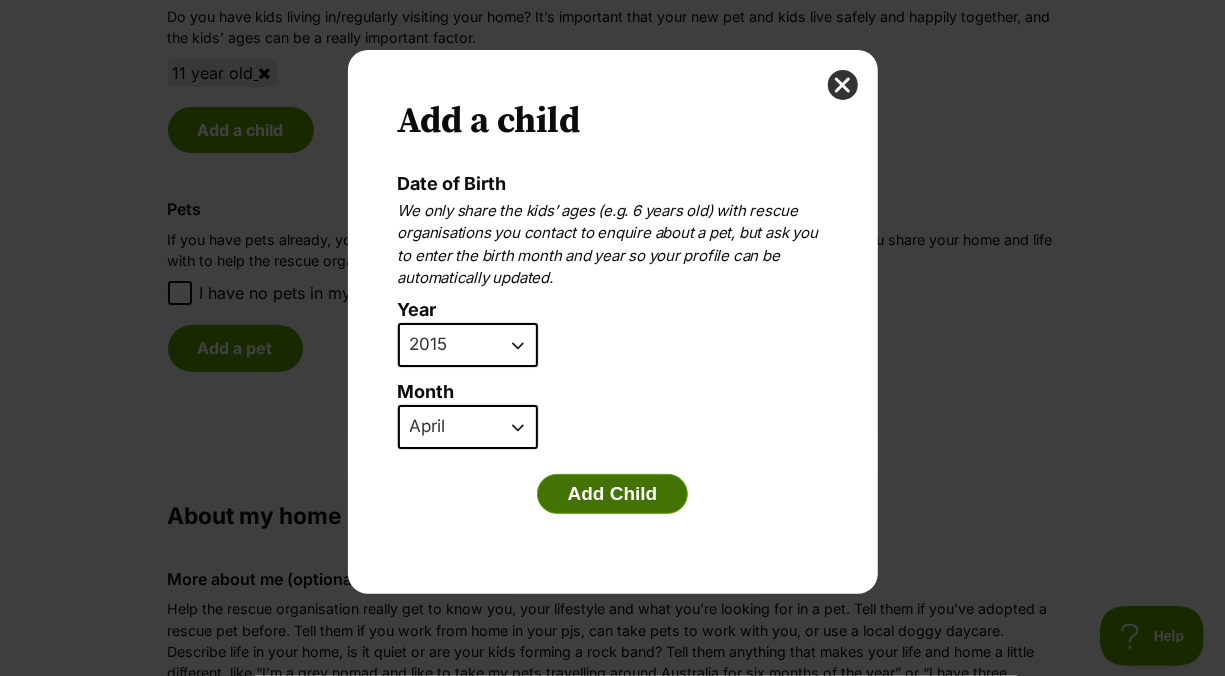click on "Add Child" at bounding box center [613, 494] 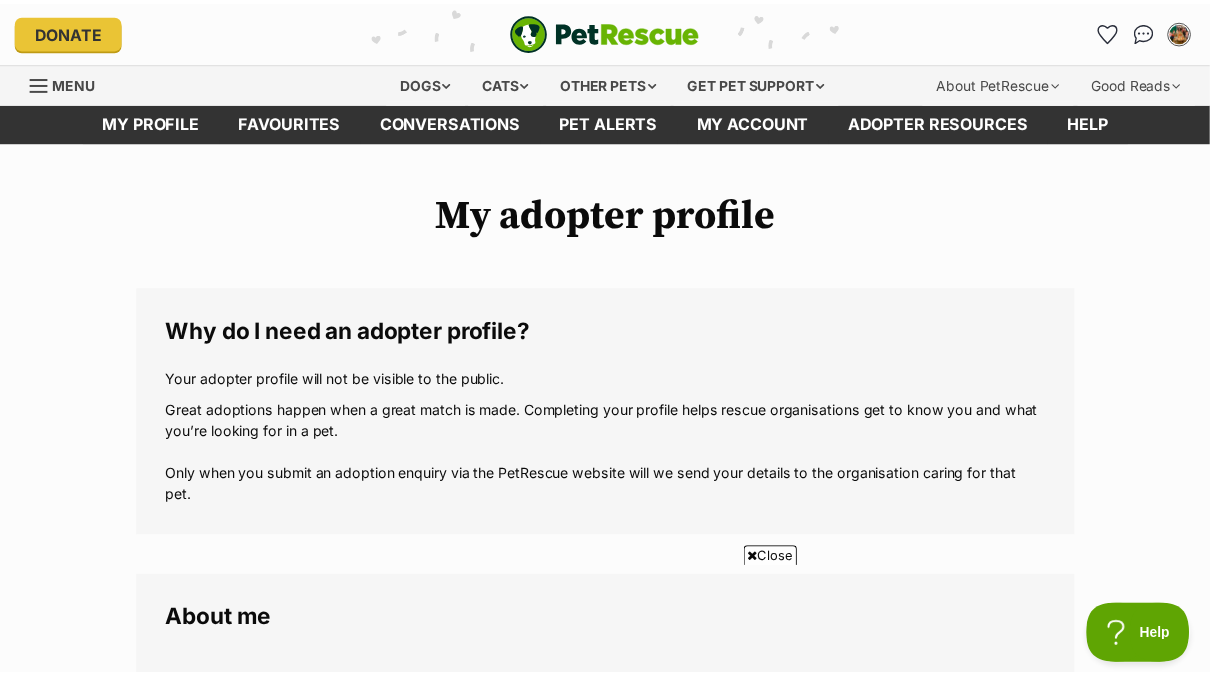 scroll, scrollTop: 2016, scrollLeft: 0, axis: vertical 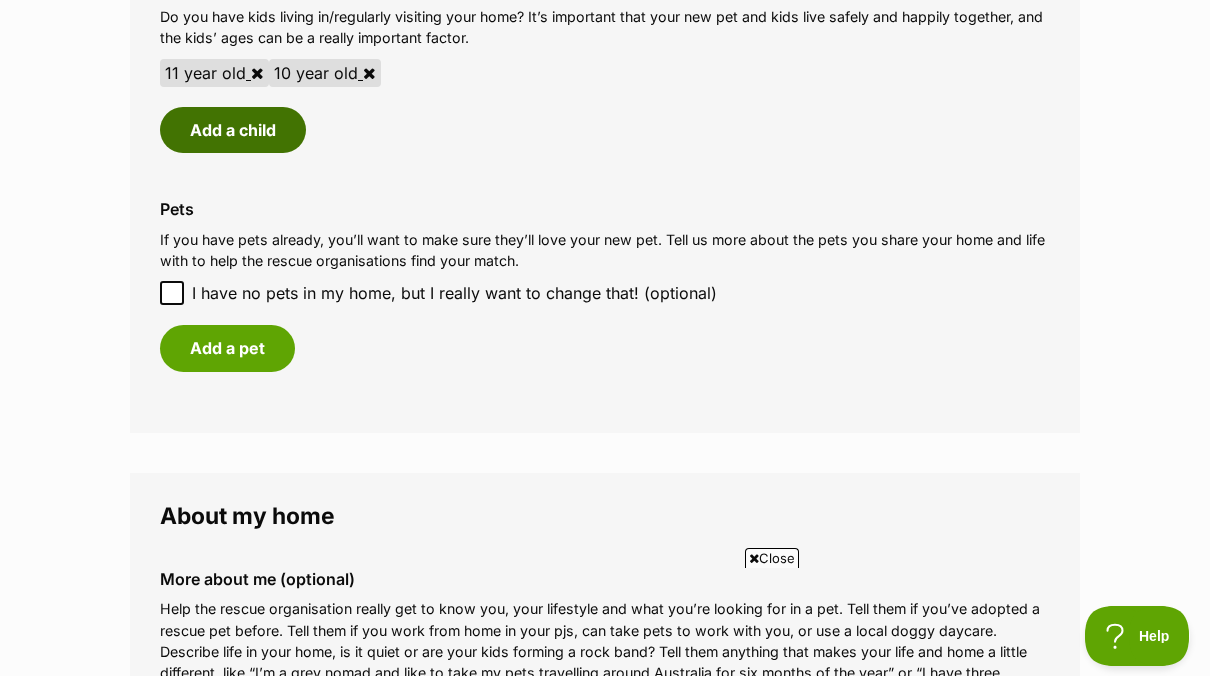click on "Add a child" at bounding box center [233, 130] 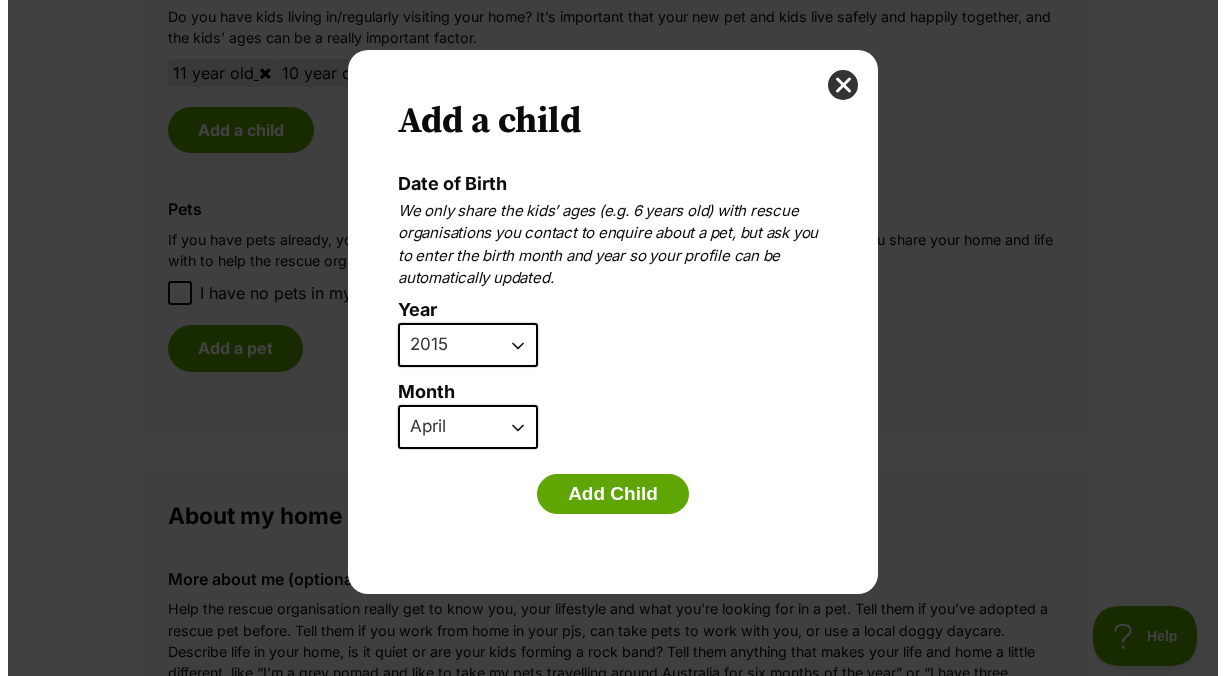 scroll, scrollTop: 0, scrollLeft: 0, axis: both 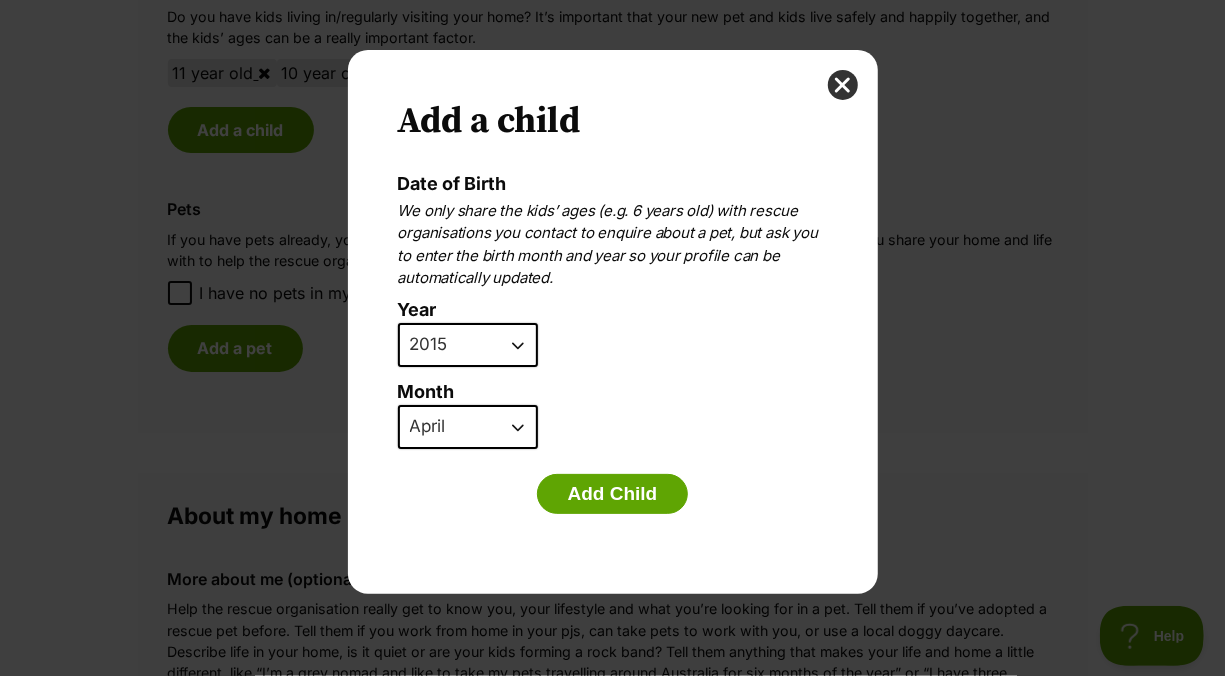 click on "2025
2024
2023
2022
2021
2020
2019
2018
2017
2016
2015
2014
2013
2012
2011
2010
2009
2008
2007" at bounding box center [468, 345] 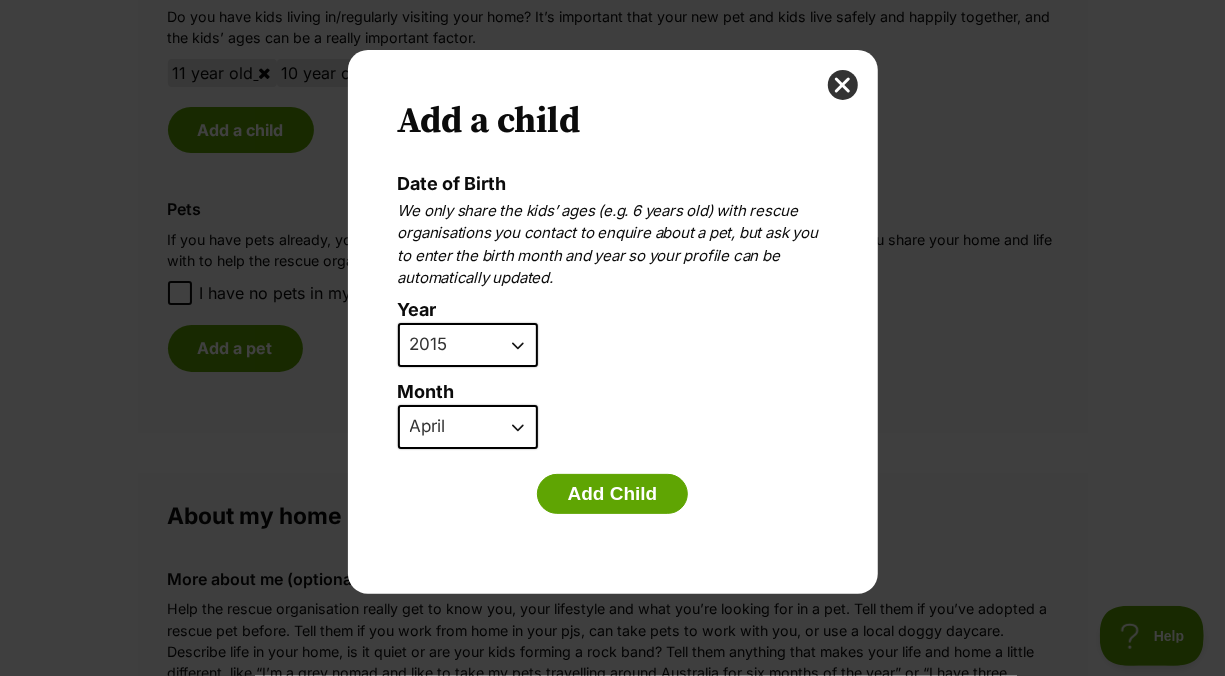 select on "2016" 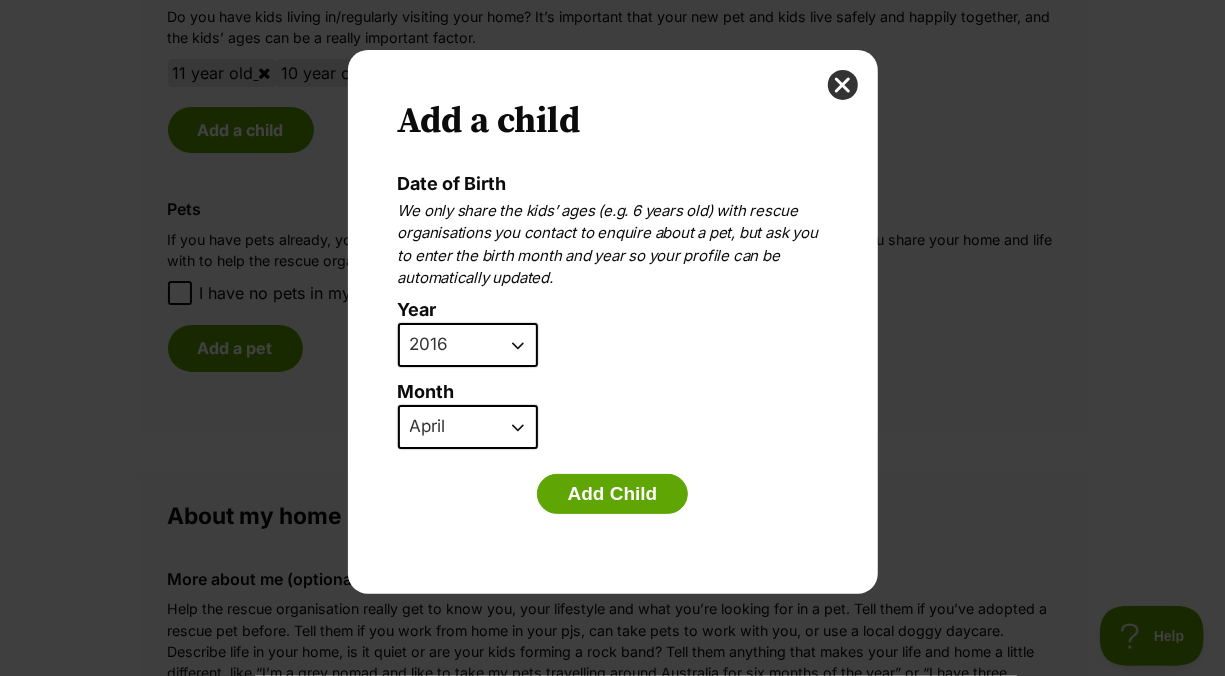 click on "2025
2024
2023
2022
2021
2020
2019
2018
2017
2016
2015
2014
2013
2012
2011
2010
2009
2008
2007" at bounding box center [468, 345] 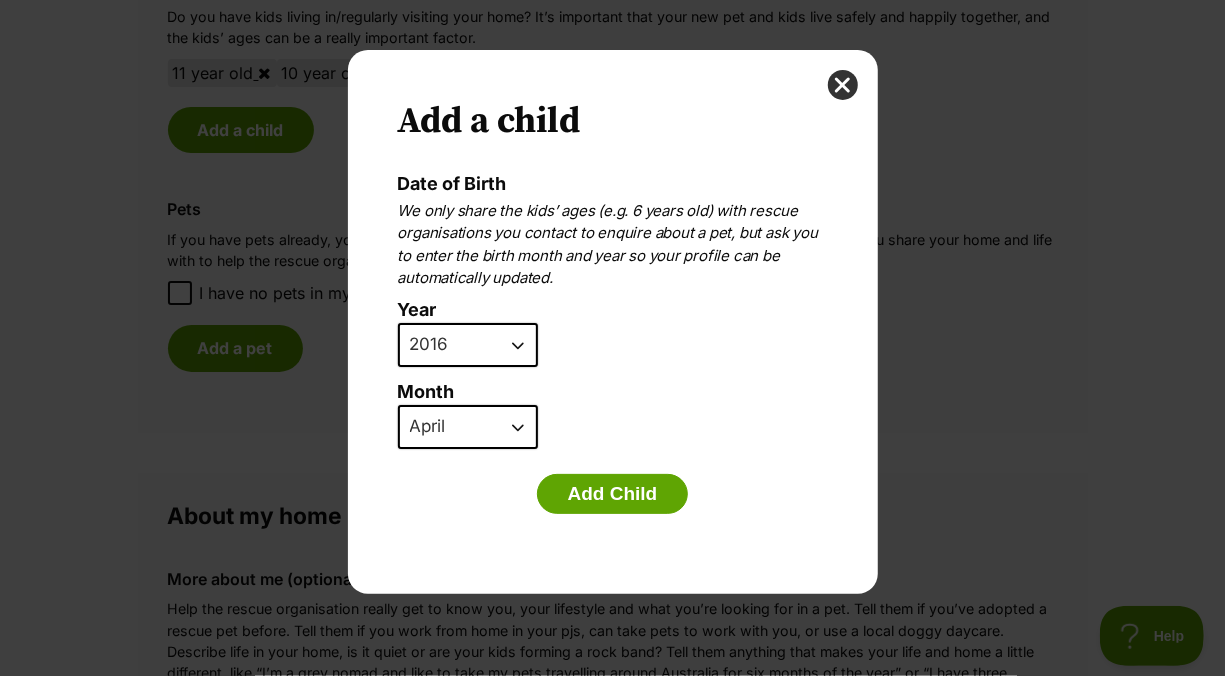 click on "January
February
March
April
May
June
July
August
September
October
November
December" at bounding box center (468, 427) 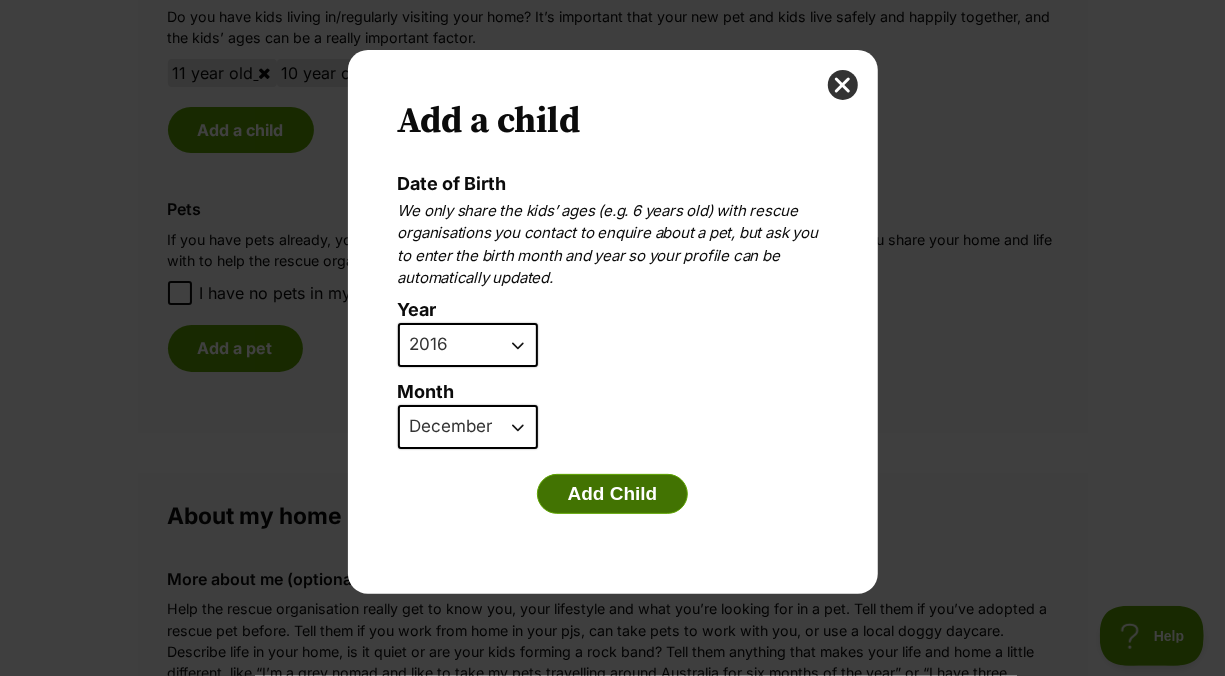 click on "Add Child" at bounding box center [613, 494] 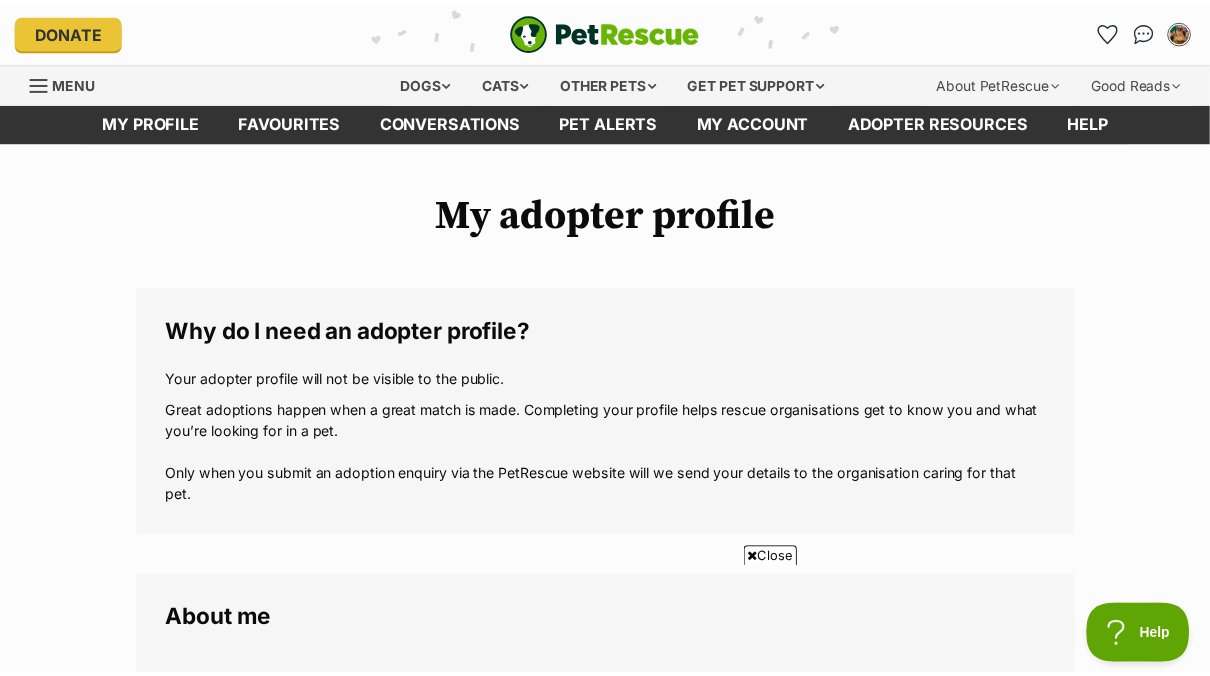 scroll, scrollTop: 2016, scrollLeft: 0, axis: vertical 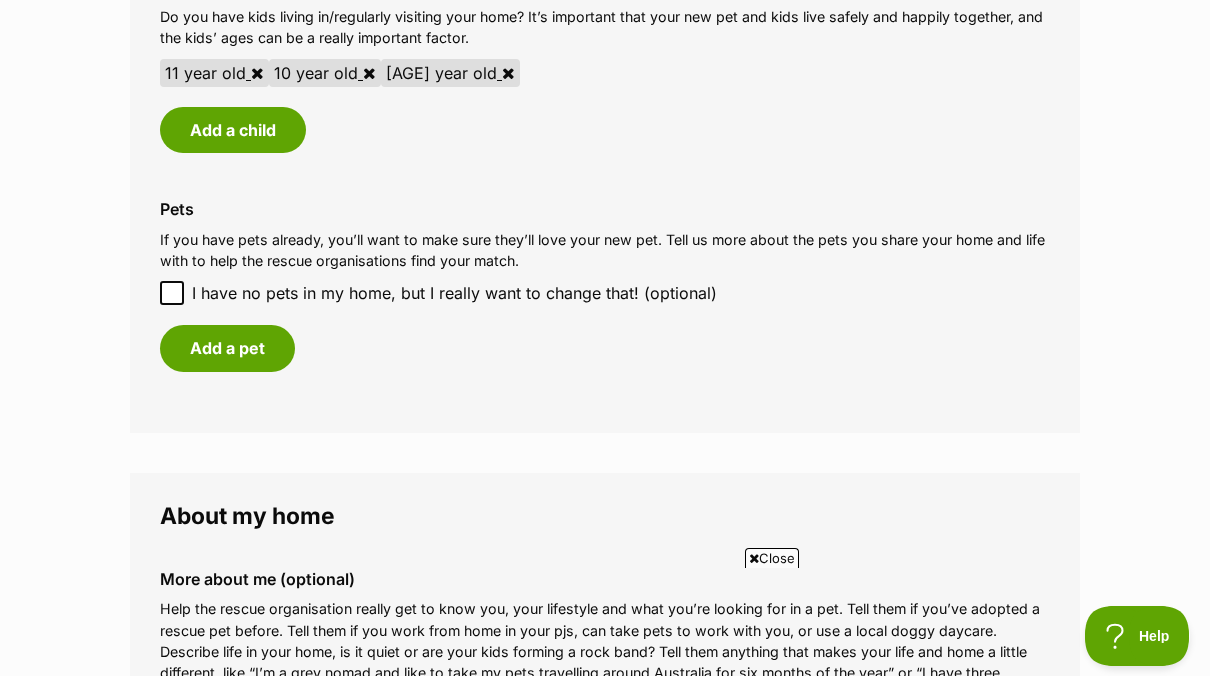 click 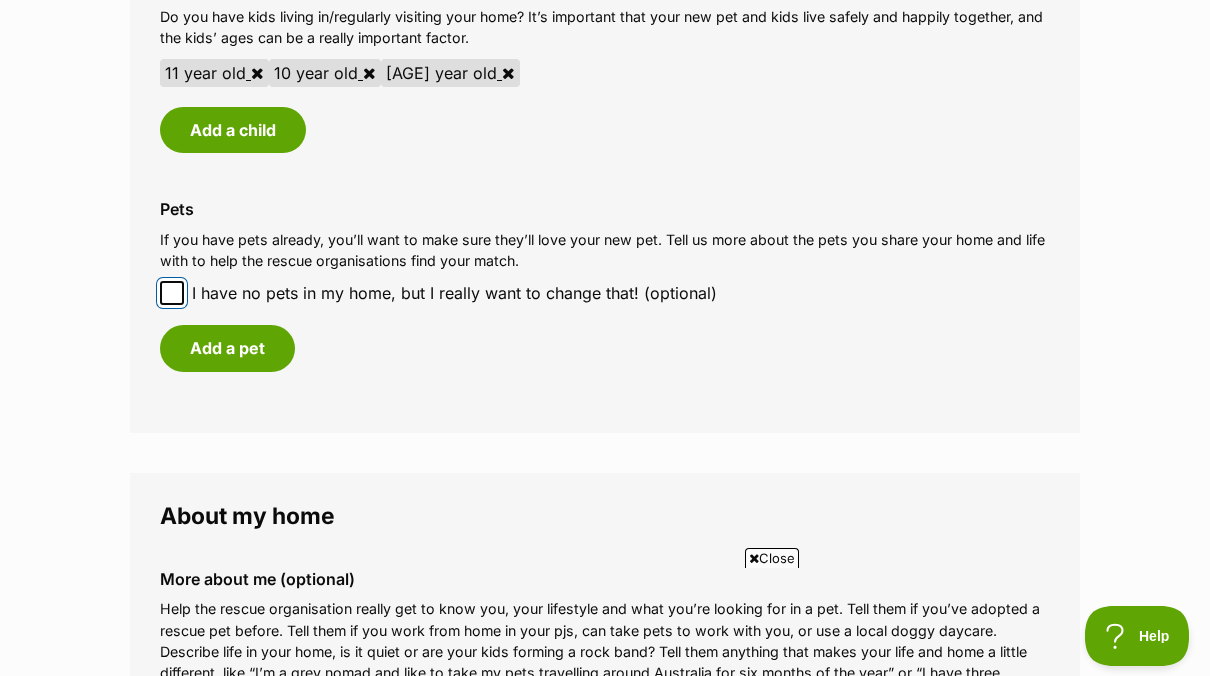 click on "I have no pets in my home, but I really want to change that! (optional)" at bounding box center (172, 293) 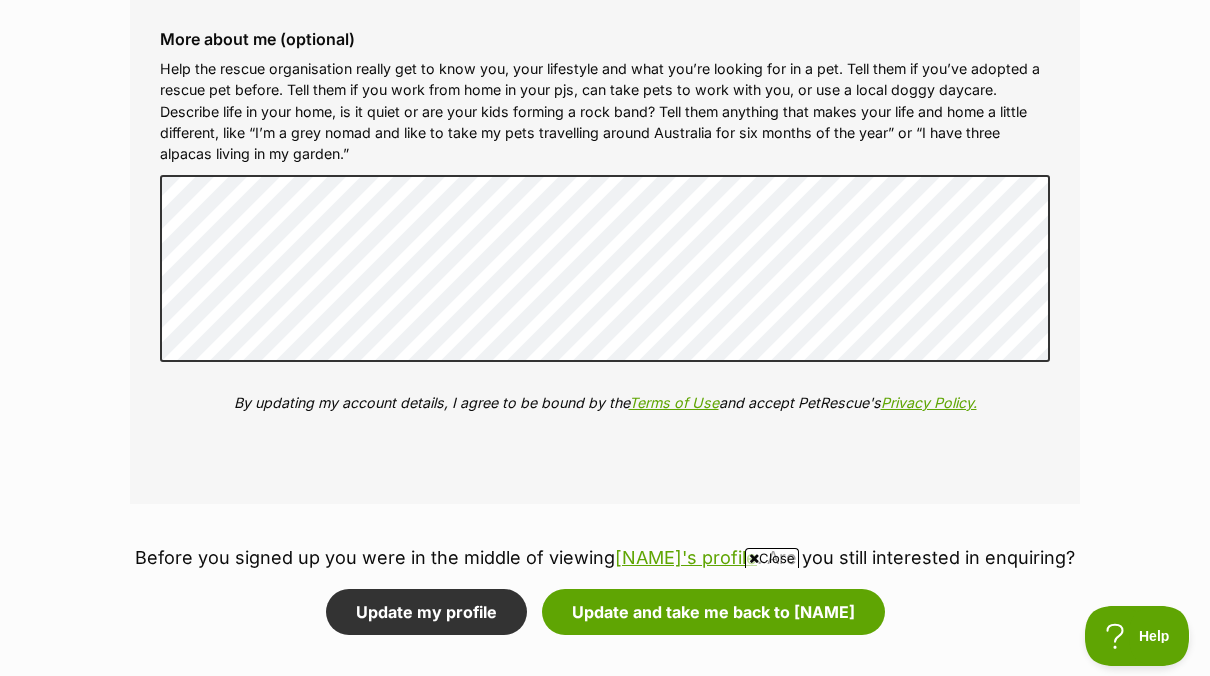 scroll, scrollTop: 2427, scrollLeft: 0, axis: vertical 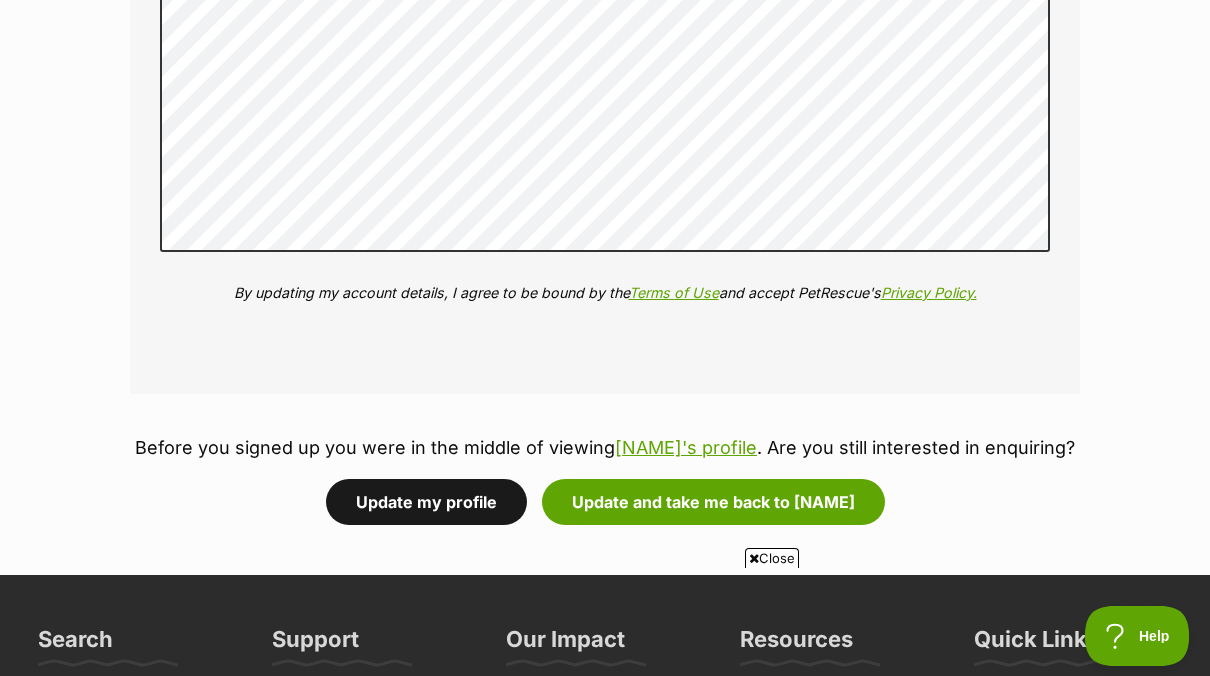 click on "Update my profile" at bounding box center (426, 502) 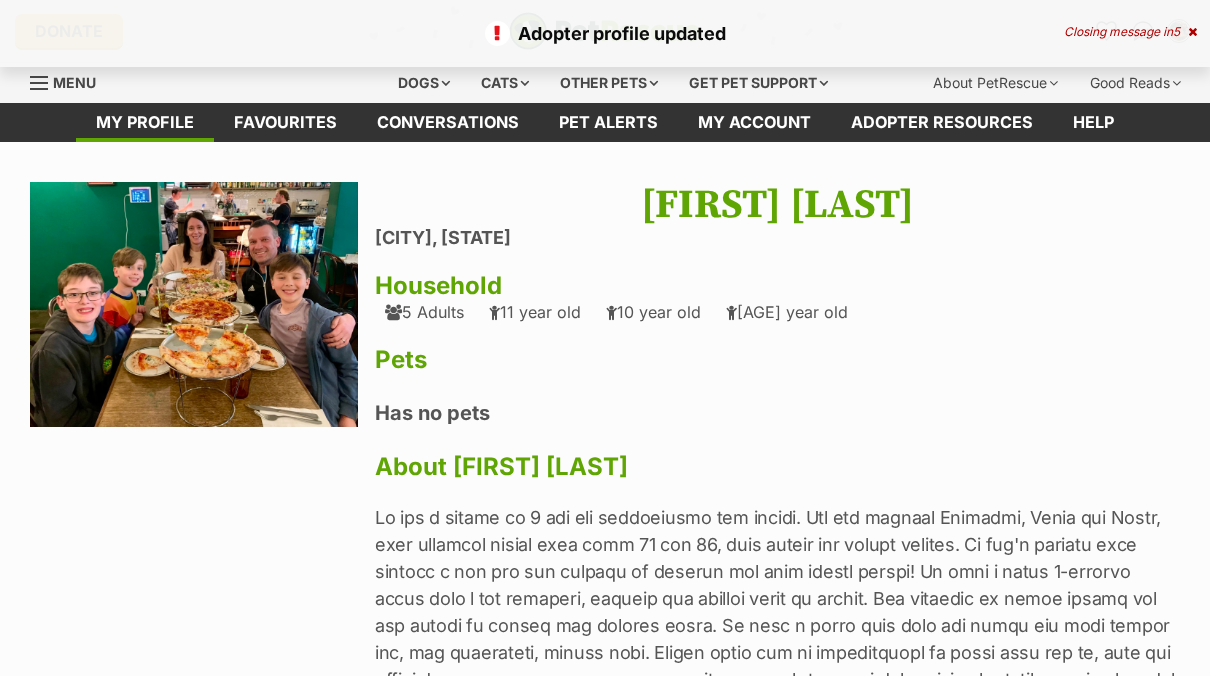 scroll, scrollTop: 0, scrollLeft: 0, axis: both 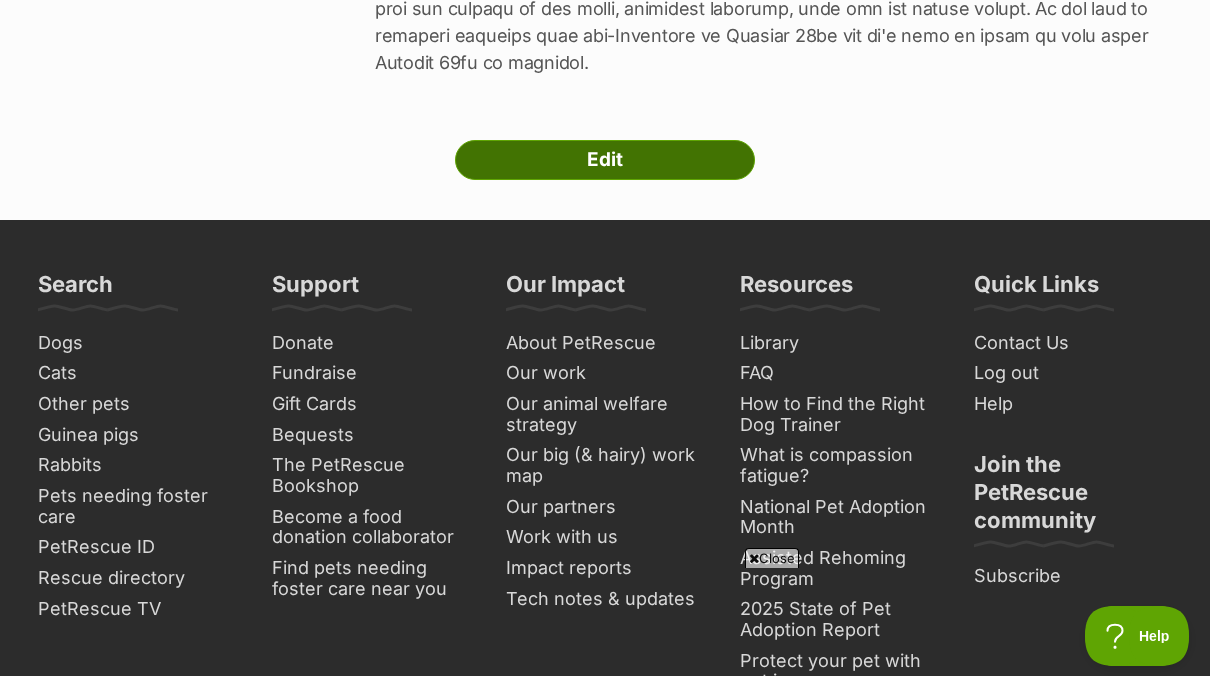 click on "Edit" at bounding box center (605, 160) 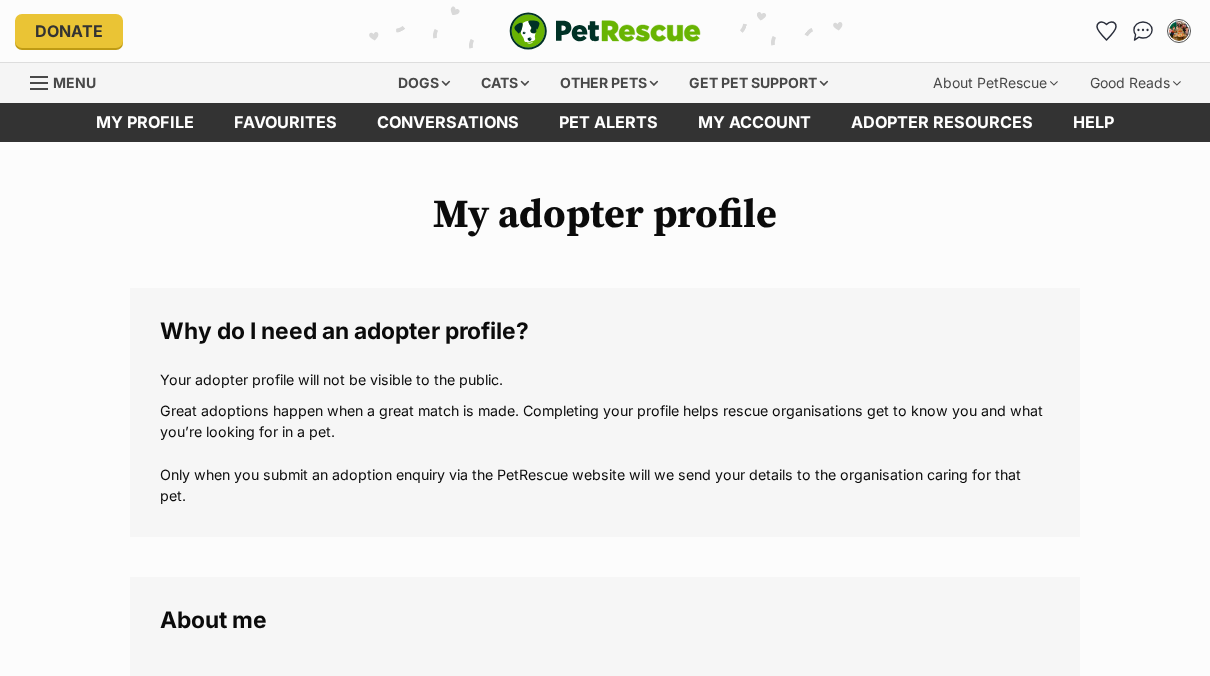 scroll, scrollTop: 0, scrollLeft: 0, axis: both 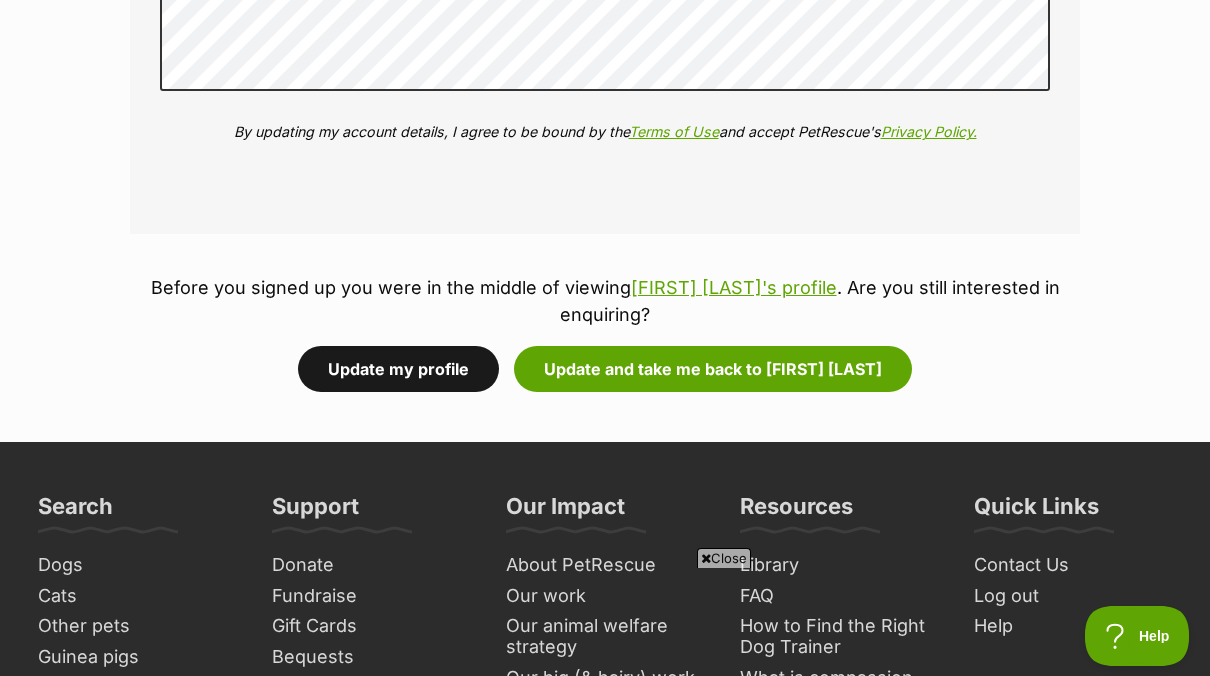 click on "Update my profile" at bounding box center (398, 369) 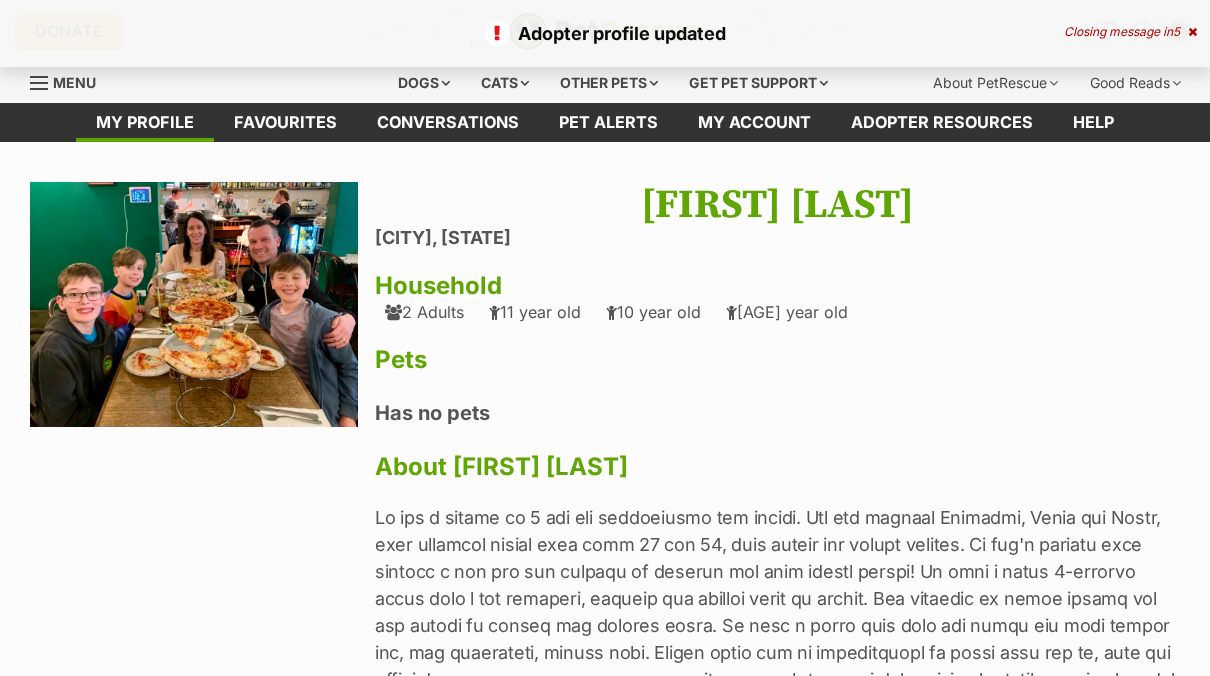scroll, scrollTop: 0, scrollLeft: 0, axis: both 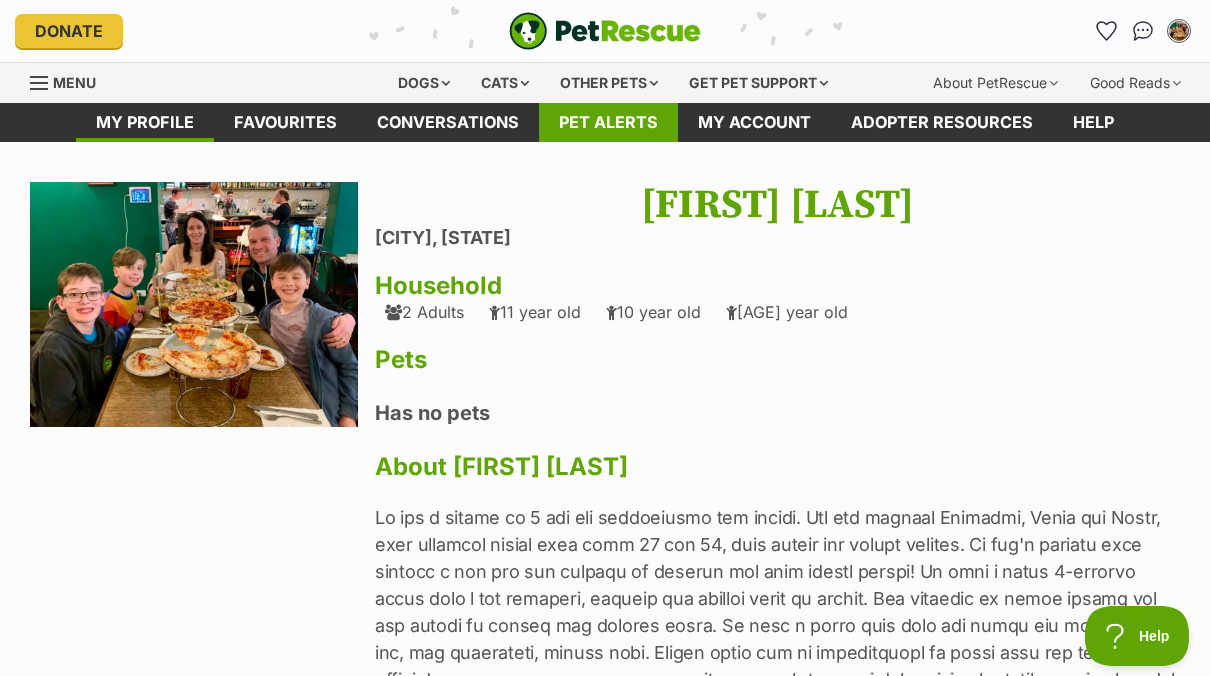 click on "Pet alerts" at bounding box center (608, 122) 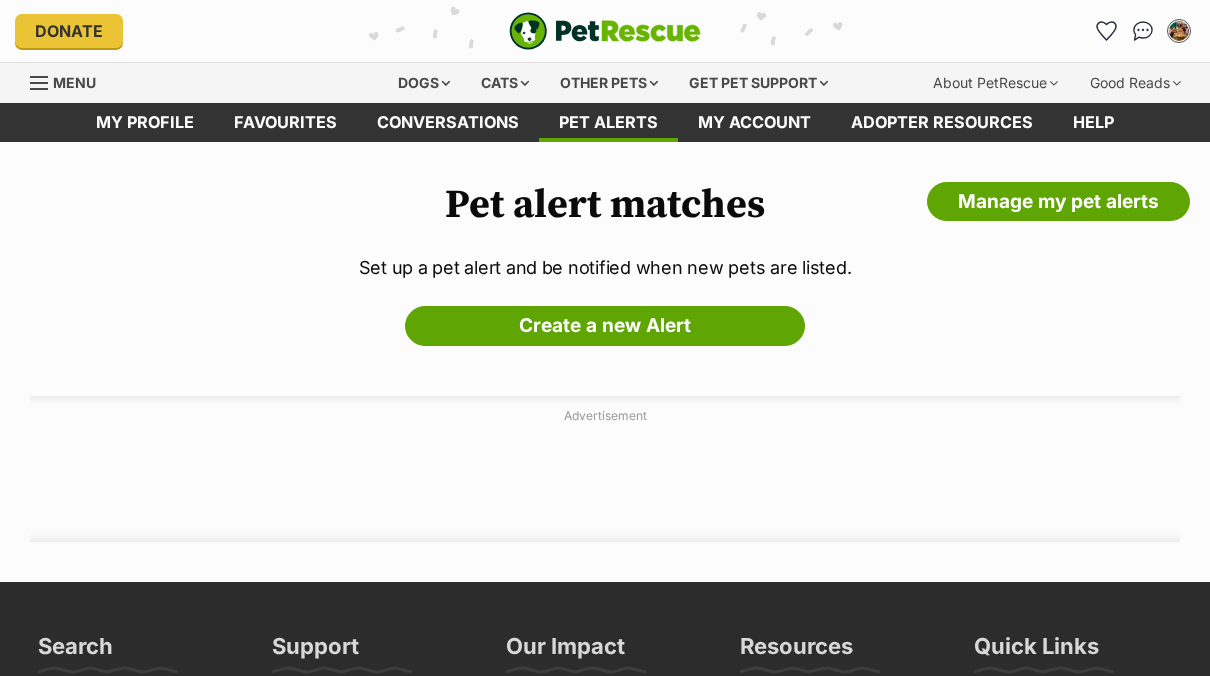 scroll, scrollTop: 0, scrollLeft: 0, axis: both 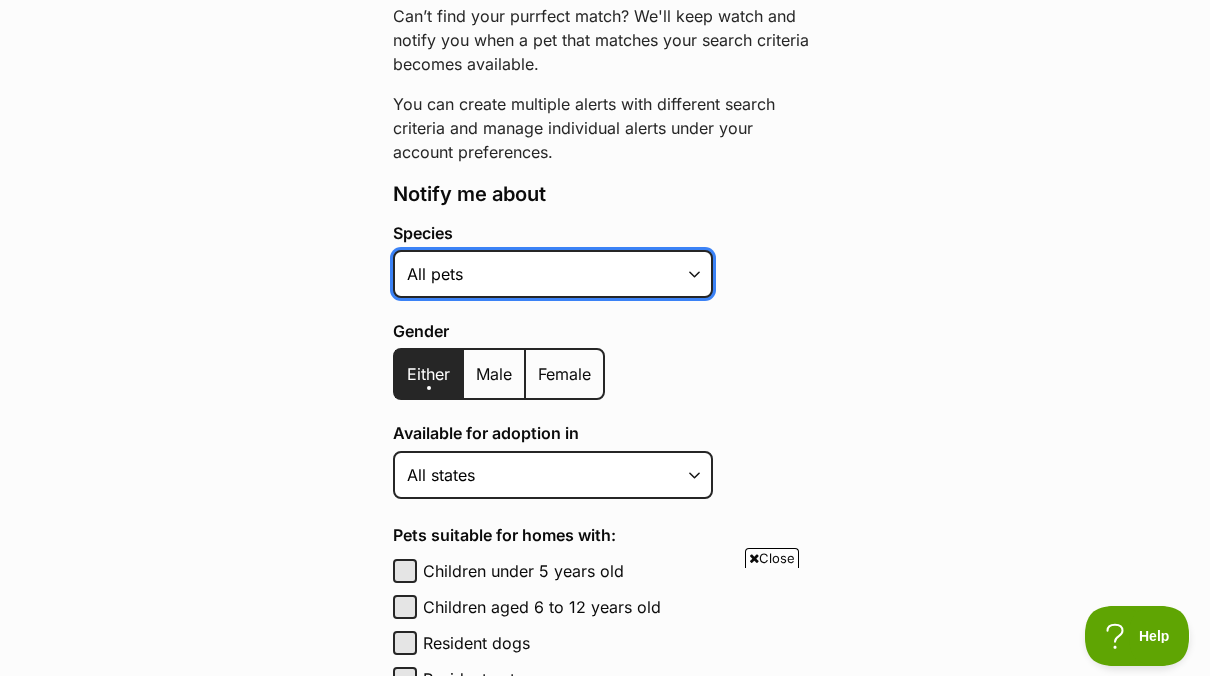 click on "Alpaca
Bird
Cat
Chicken
Cow
Dog
Donkey
Duck
Ferret
Fish
Goat
Goose
Guinea Fowl
Guinea Pig
Hamster
Hermit Crab
Horse
Lizard
Mouse
Pig
Python
Rabbit
Rat
Sheep
Turkey
Turtle
All pets" at bounding box center (553, 274) 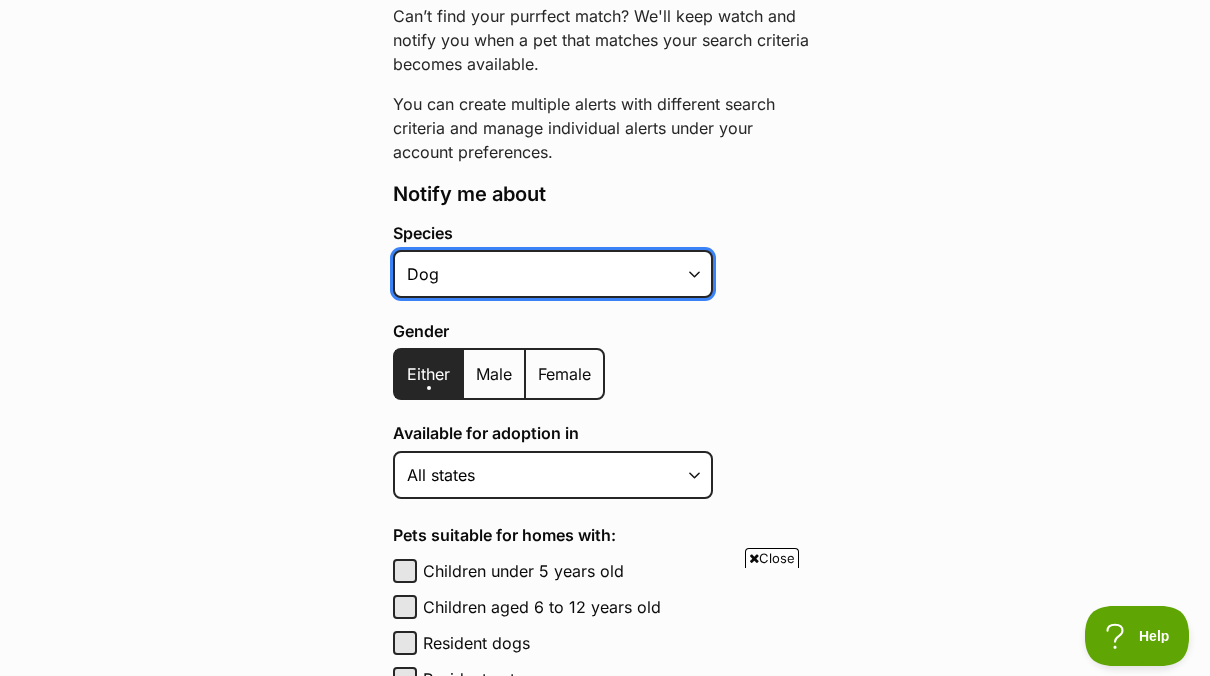 click on "Alpaca
Bird
Cat
Chicken
Cow
Dog
Donkey
Duck
Ferret
Fish
Goat
Goose
Guinea Fowl
Guinea Pig
Hamster
Hermit Crab
Horse
Lizard
Mouse
Pig
Python
Rabbit
Rat
Sheep
Turkey
Turtle
All pets" at bounding box center (553, 274) 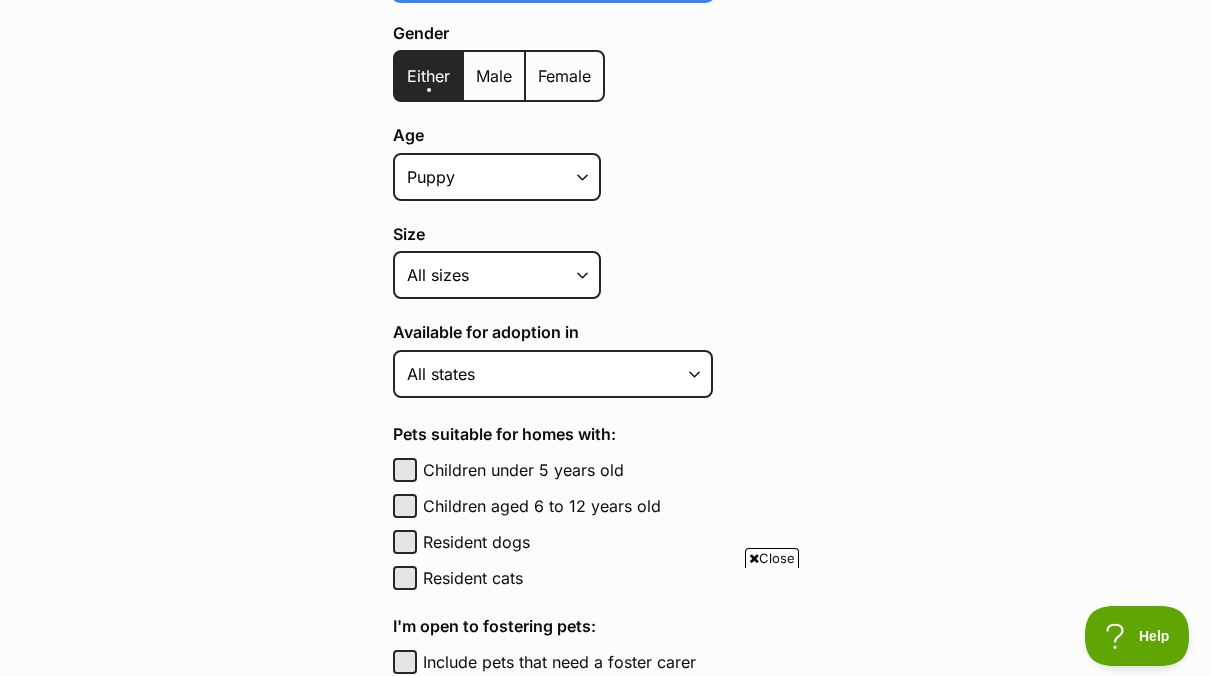scroll, scrollTop: 624, scrollLeft: 0, axis: vertical 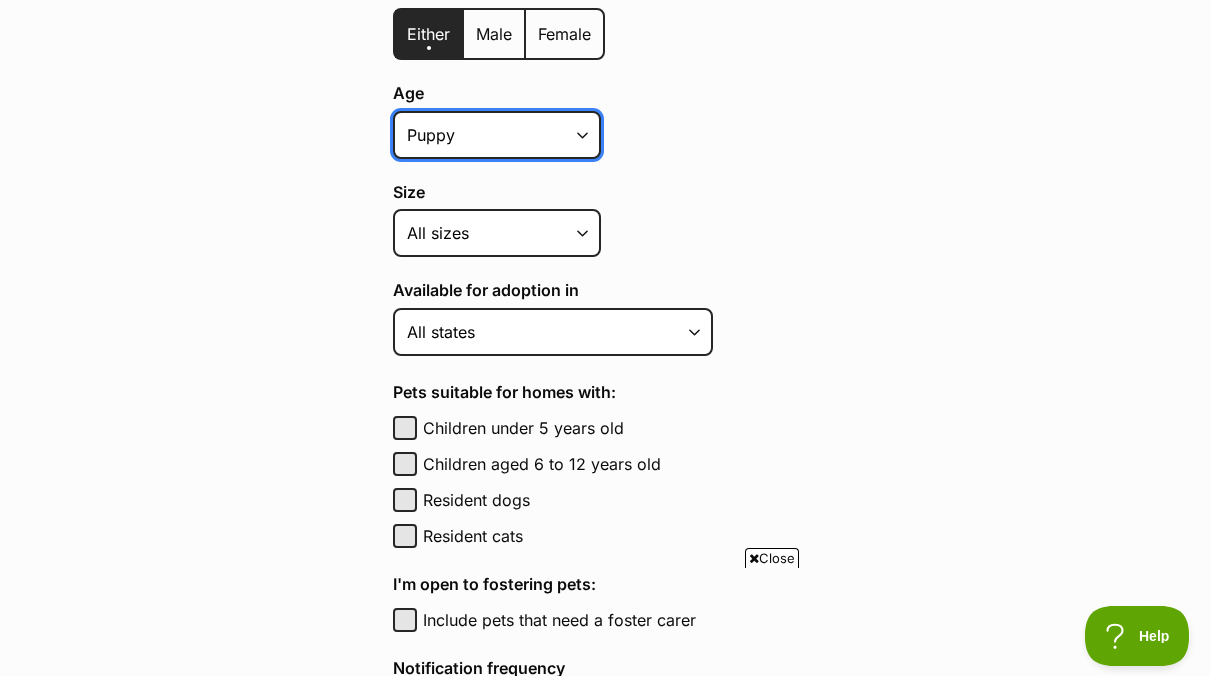 click on "Puppy Adult Senior All ages" at bounding box center (497, 135) 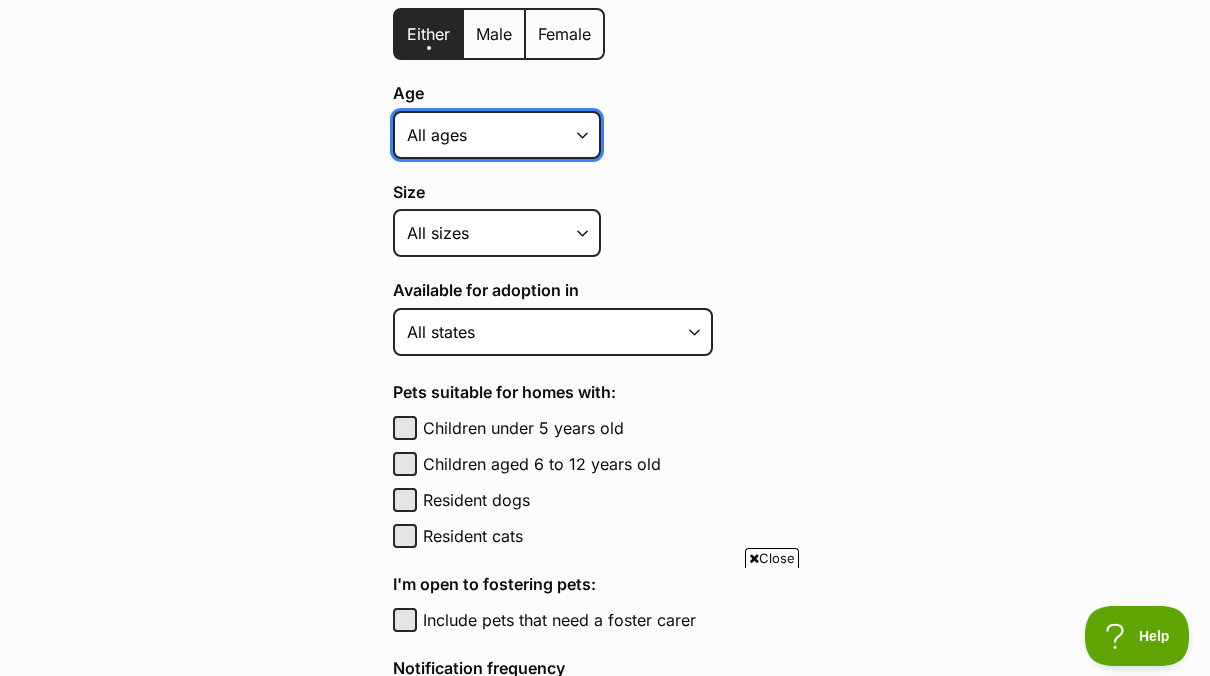 click on "Puppy Adult Senior All ages" at bounding box center [497, 135] 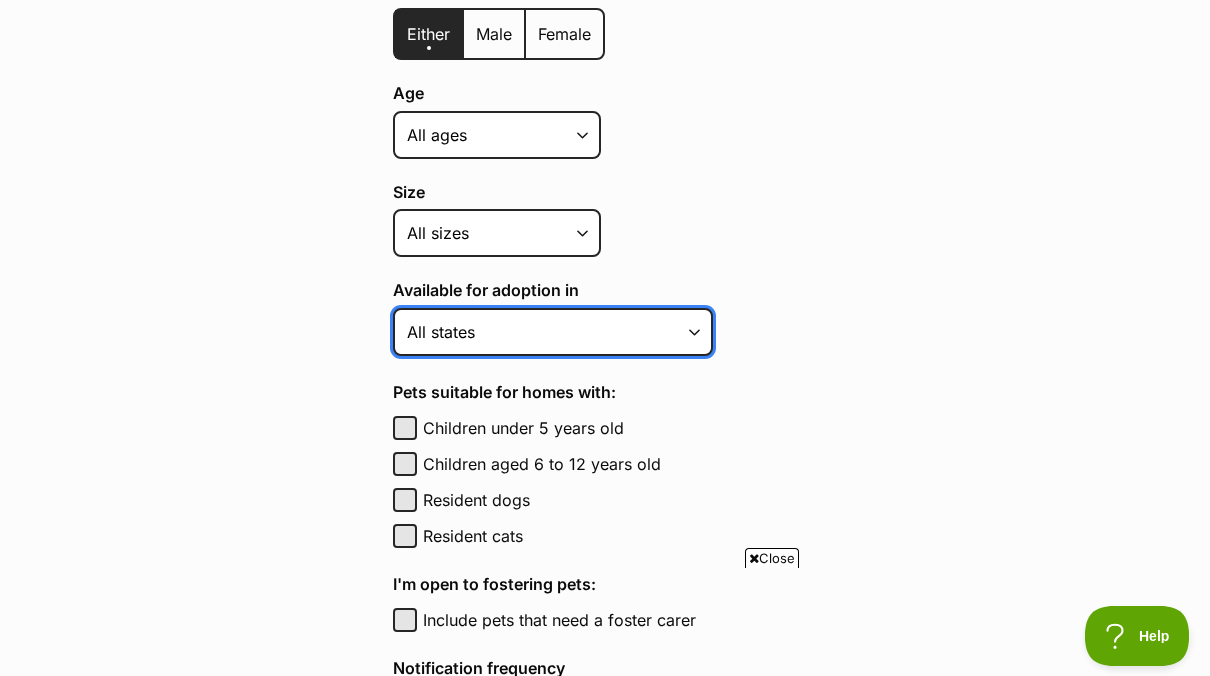 click on "Australian Capital Territory
New South Wales
Northern Territory
Queensland
South Australia
Tasmania
Victoria
Western Australia
All states" at bounding box center (553, 332) 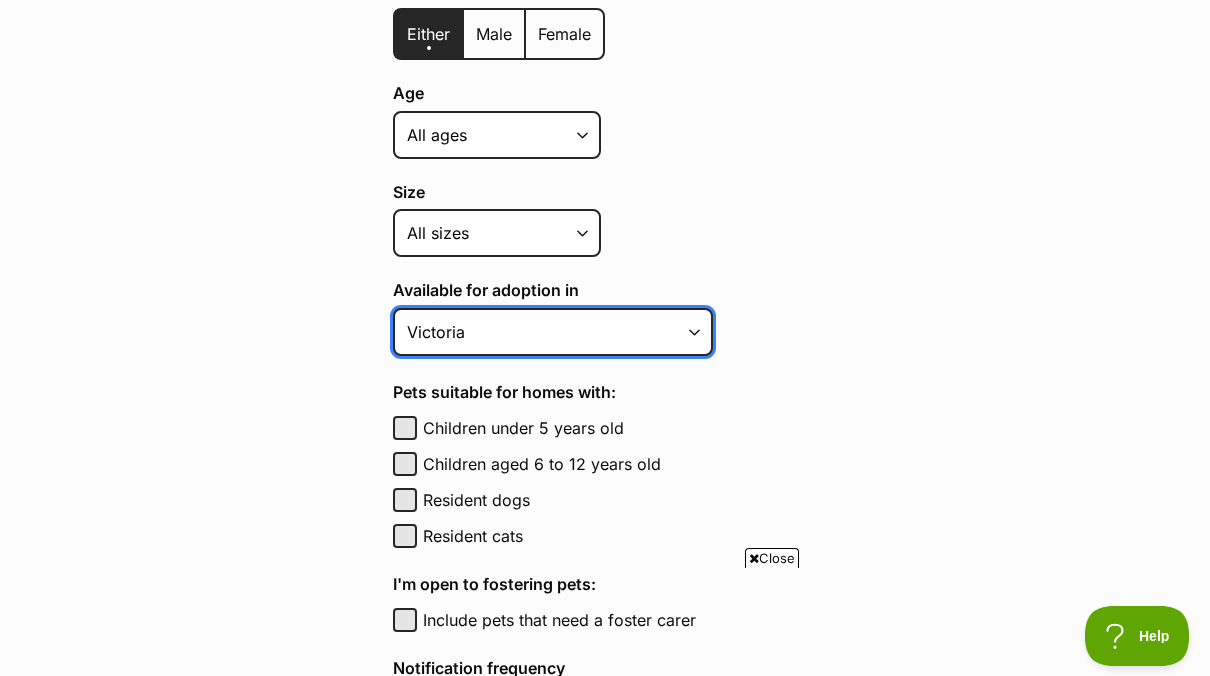 click on "Australian Capital Territory
New South Wales
Northern Territory
Queensland
South Australia
Tasmania
Victoria
Western Australia
All states" at bounding box center [553, 332] 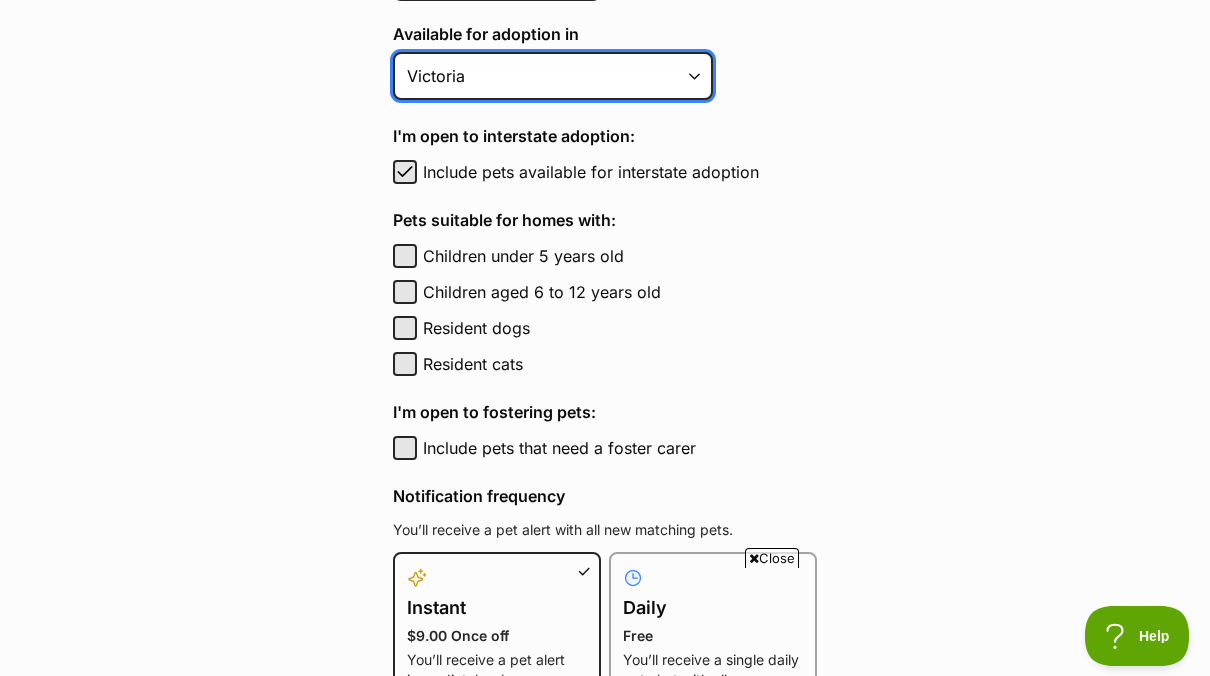 scroll, scrollTop: 933, scrollLeft: 0, axis: vertical 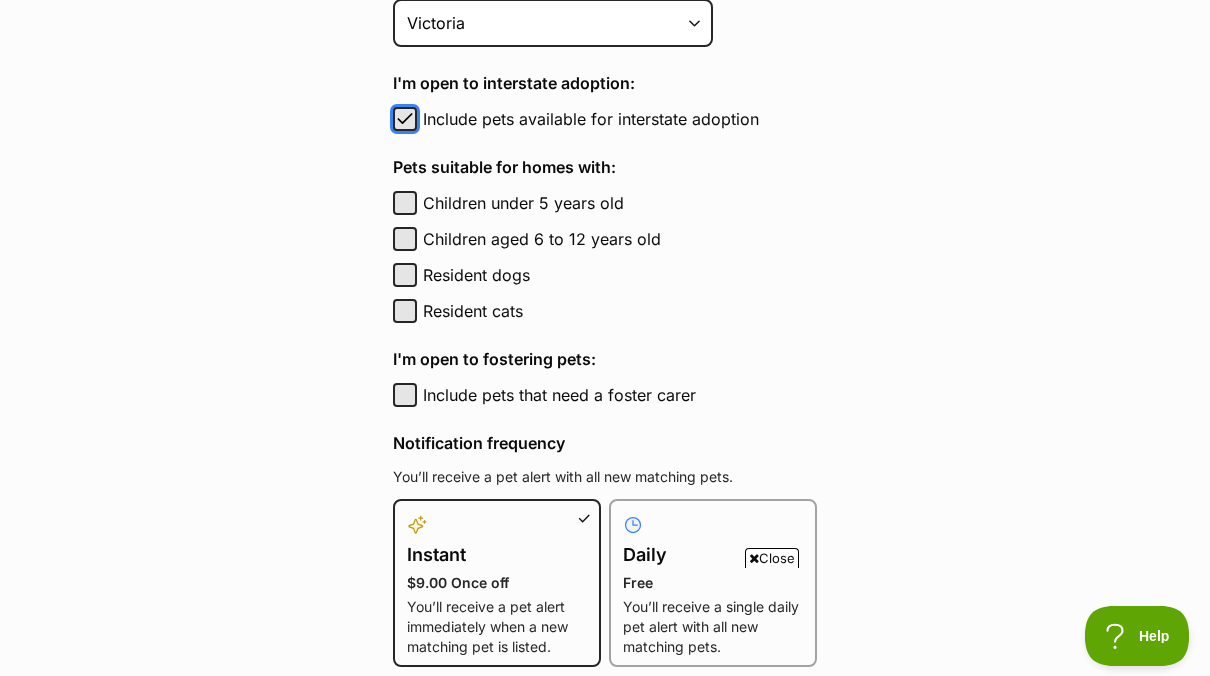 click at bounding box center (405, 119) 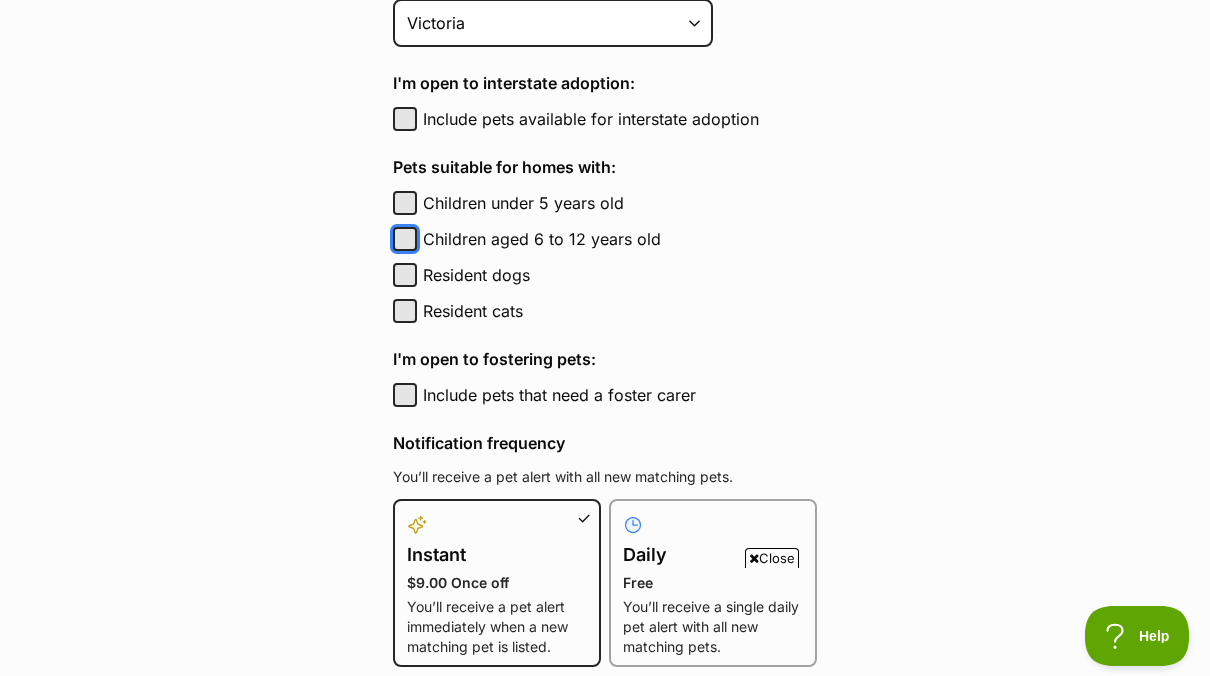 click on "Children aged 6 to 12 years old" at bounding box center (405, 239) 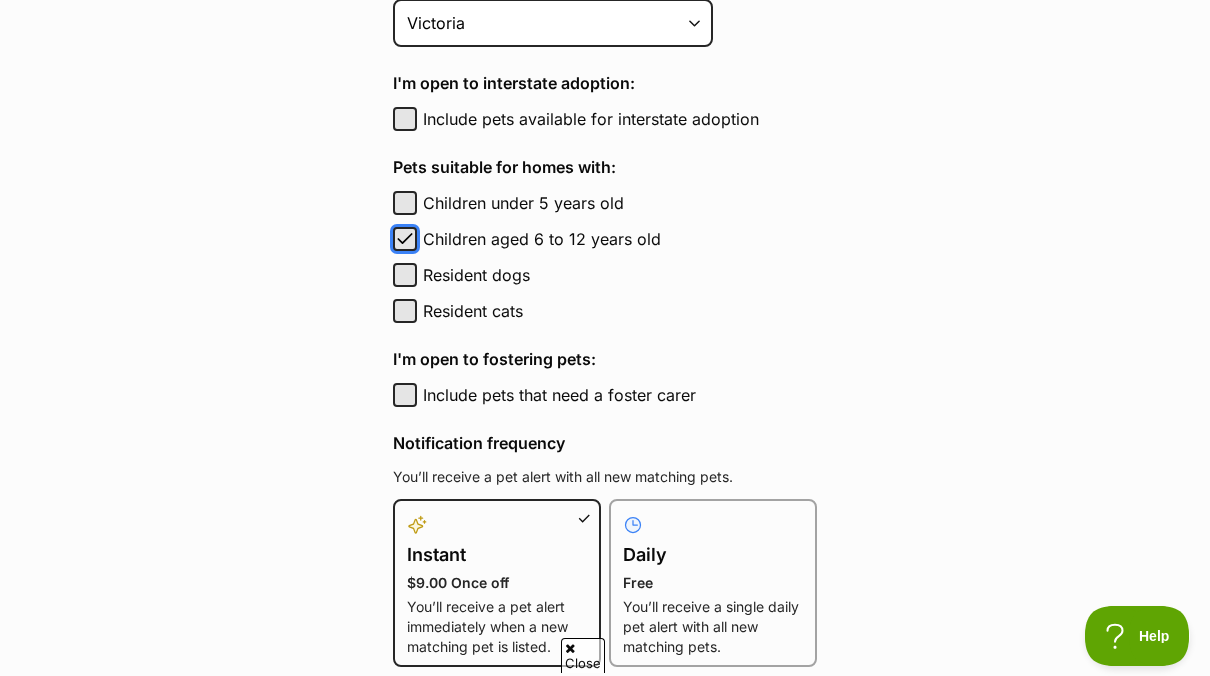 scroll, scrollTop: 0, scrollLeft: 0, axis: both 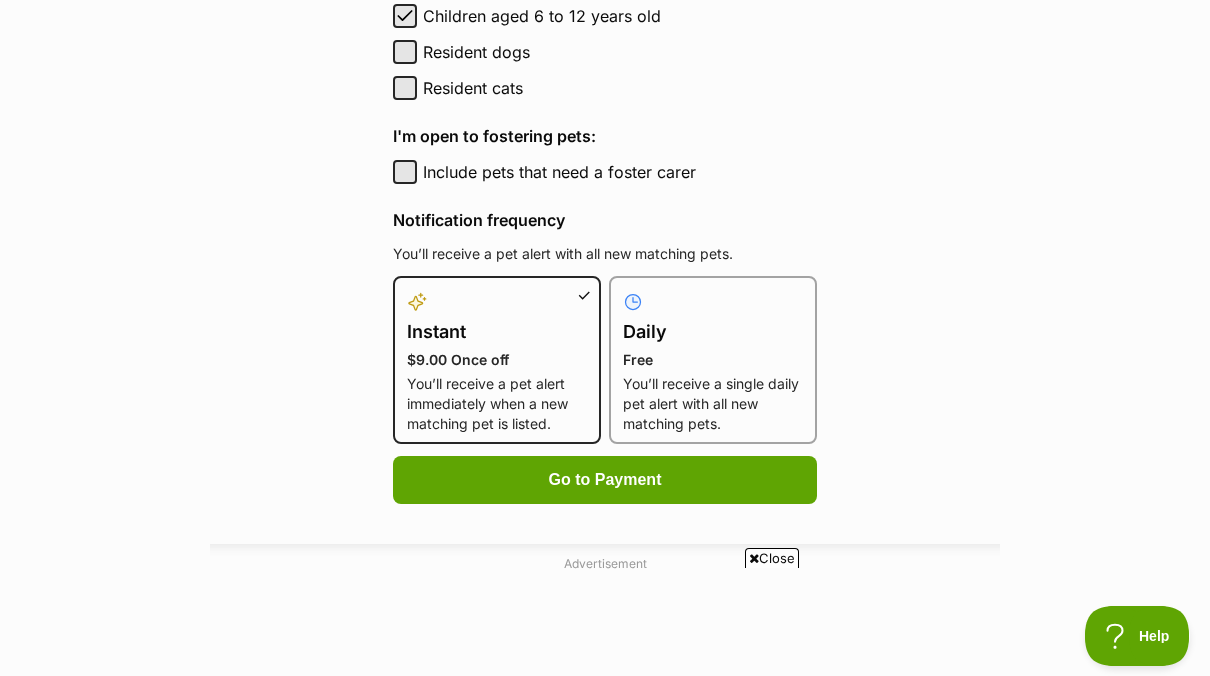 click on "Daily" at bounding box center (713, 332) 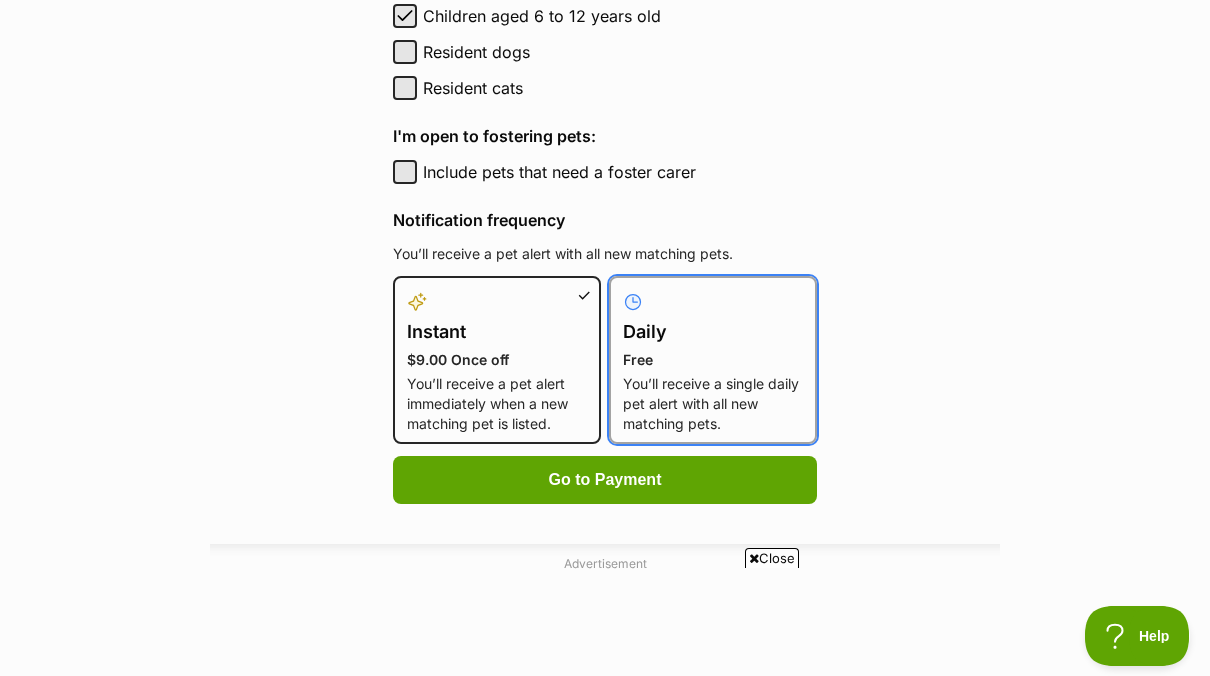click on "Daily
Free
You’ll receive a single daily pet alert with all new matching pets." at bounding box center (621, 288) 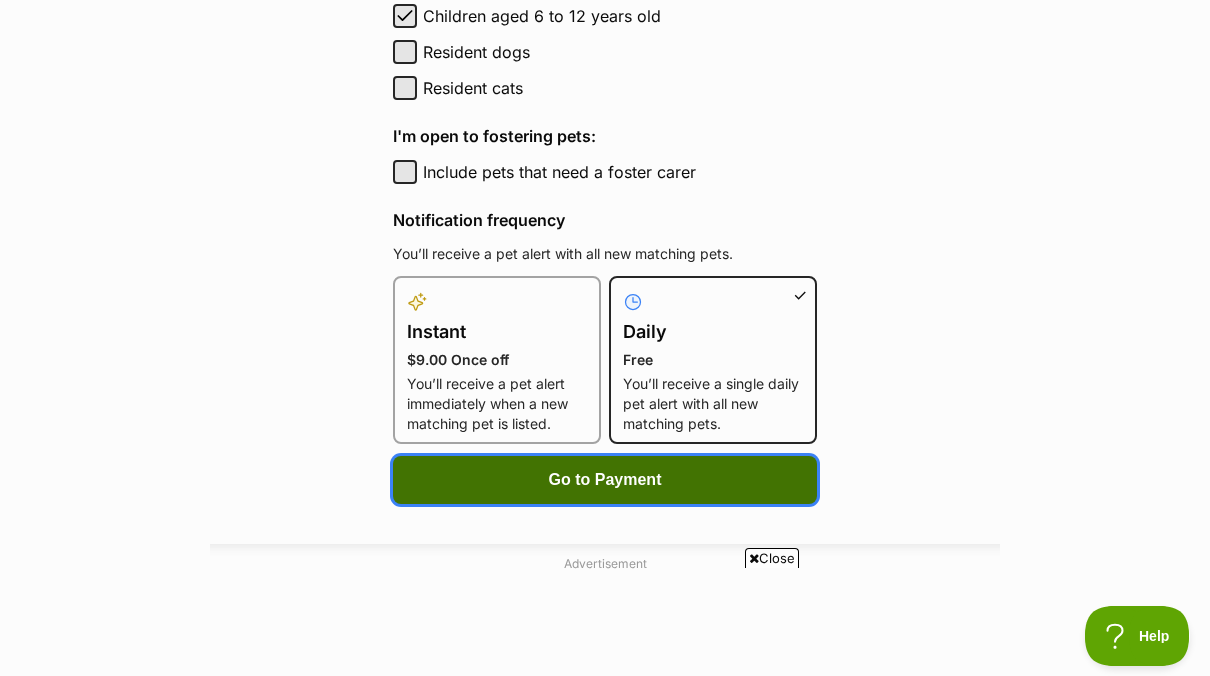 click on "Go to Payment" at bounding box center [605, 480] 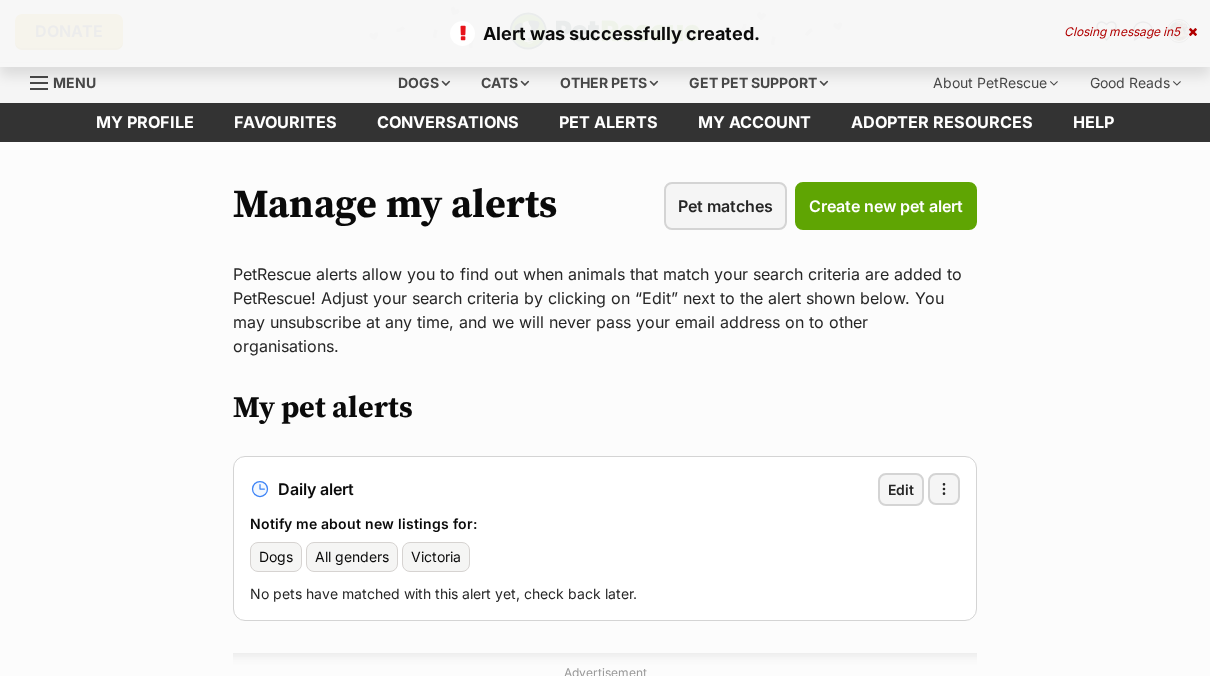 scroll, scrollTop: 0, scrollLeft: 0, axis: both 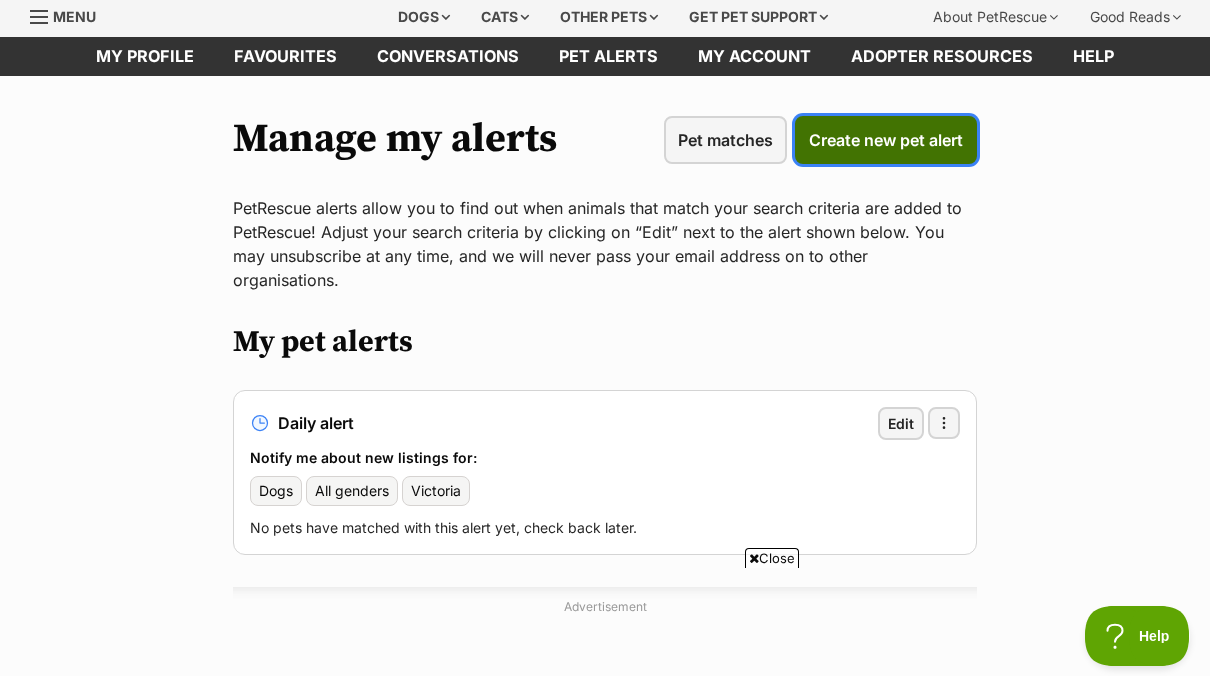 click on "Create new pet alert" at bounding box center (886, 140) 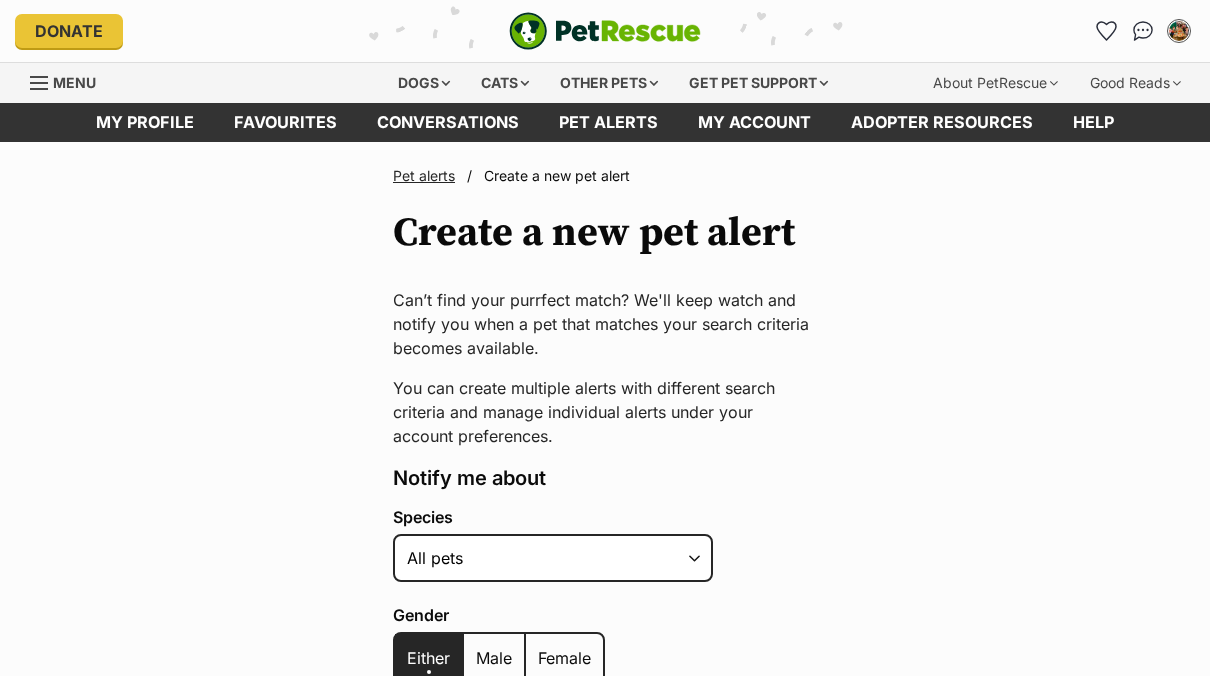 scroll, scrollTop: 0, scrollLeft: 0, axis: both 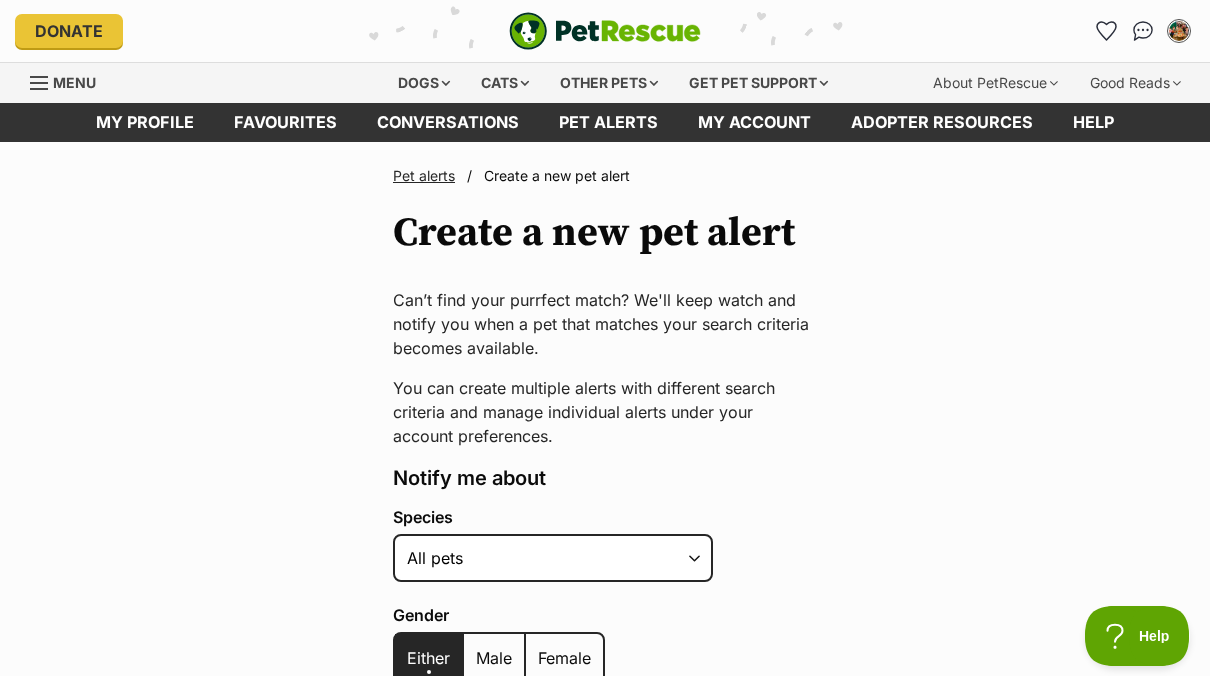 click on "Pet alerts" at bounding box center [424, 175] 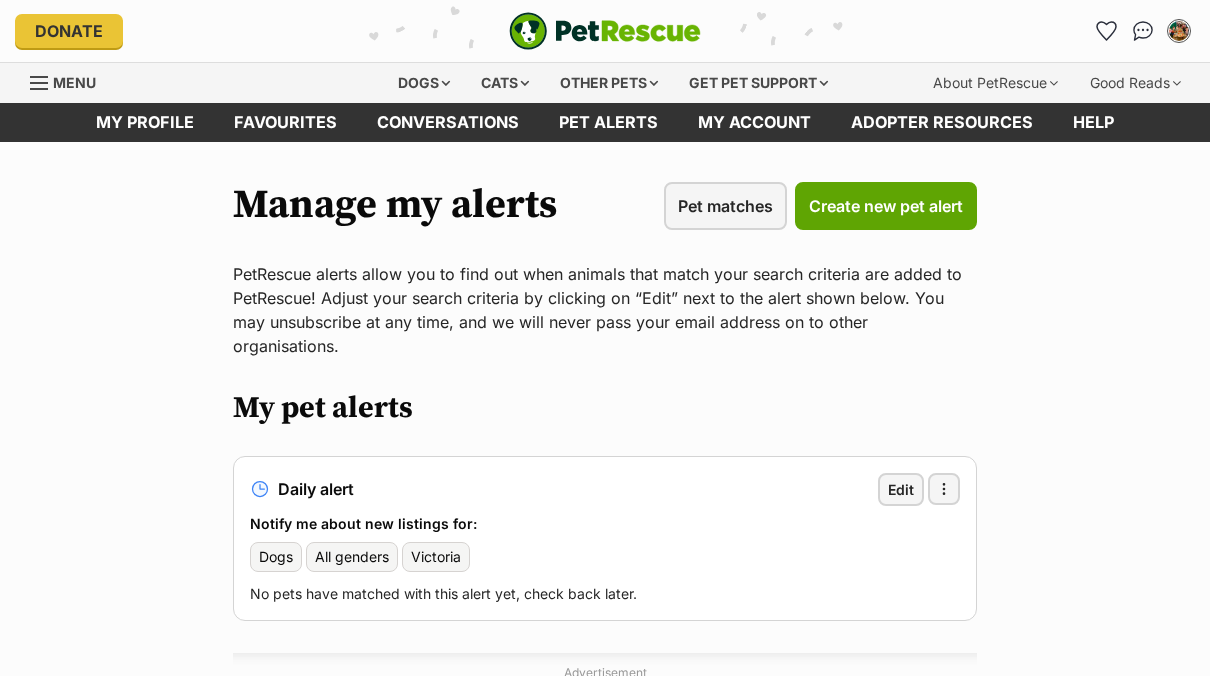 scroll, scrollTop: 0, scrollLeft: 0, axis: both 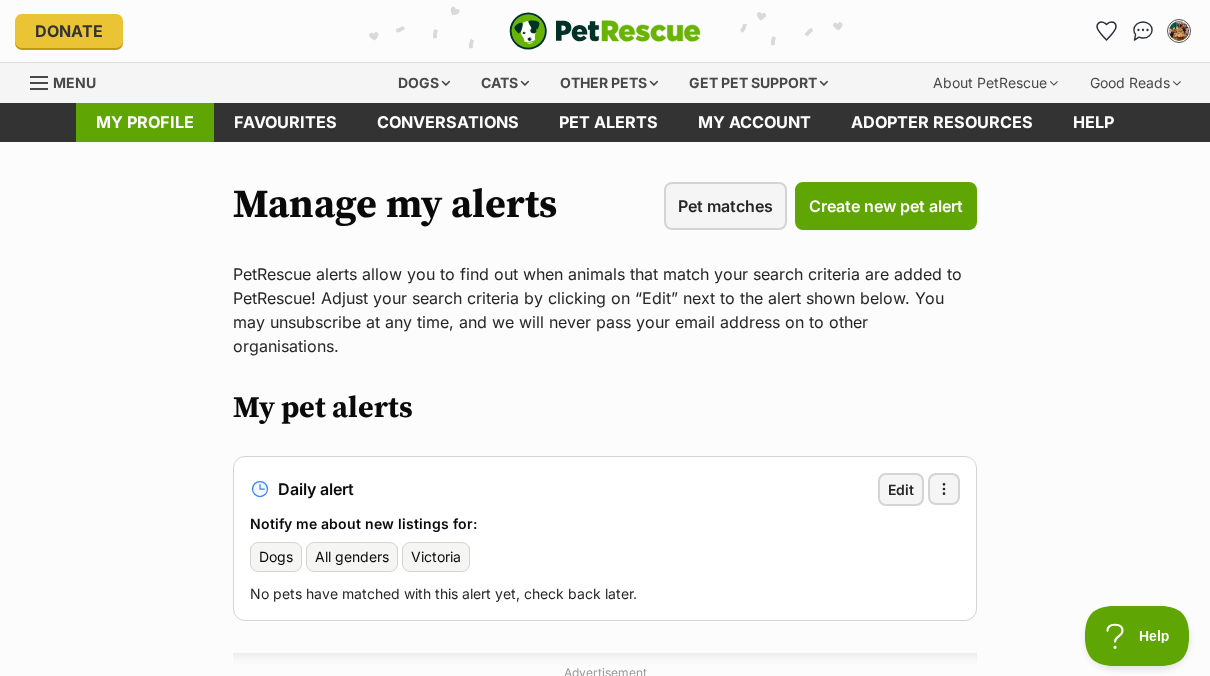 click on "My profile" at bounding box center (145, 122) 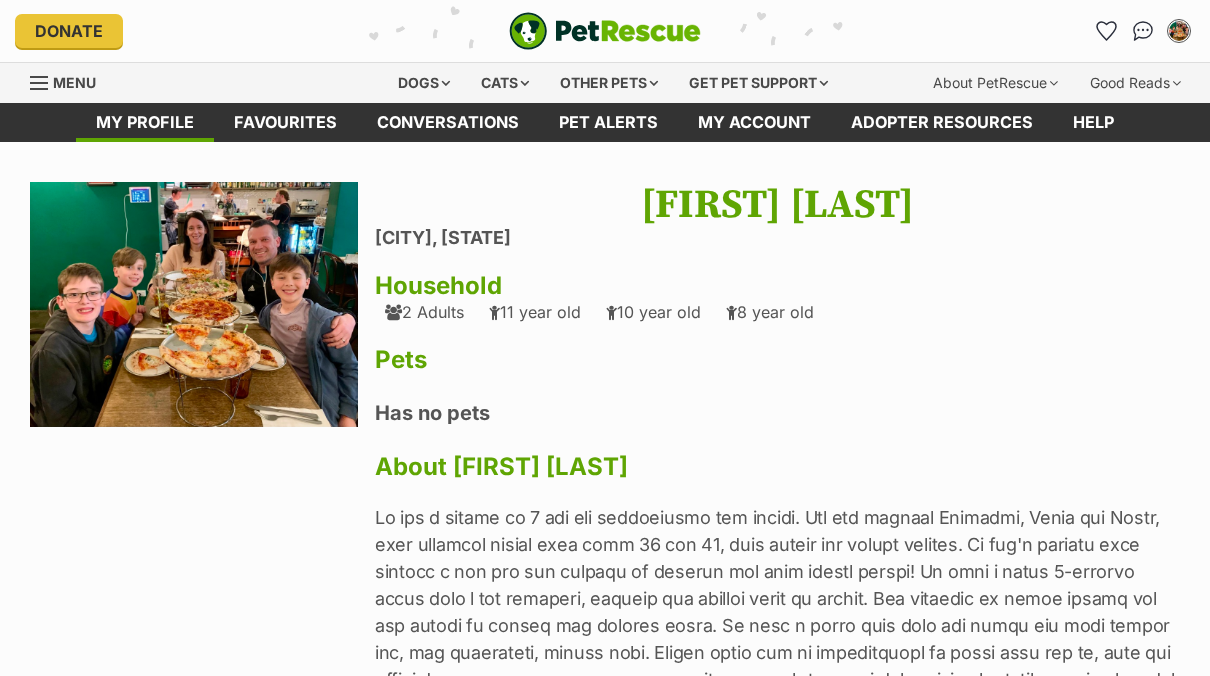 scroll, scrollTop: 0, scrollLeft: 0, axis: both 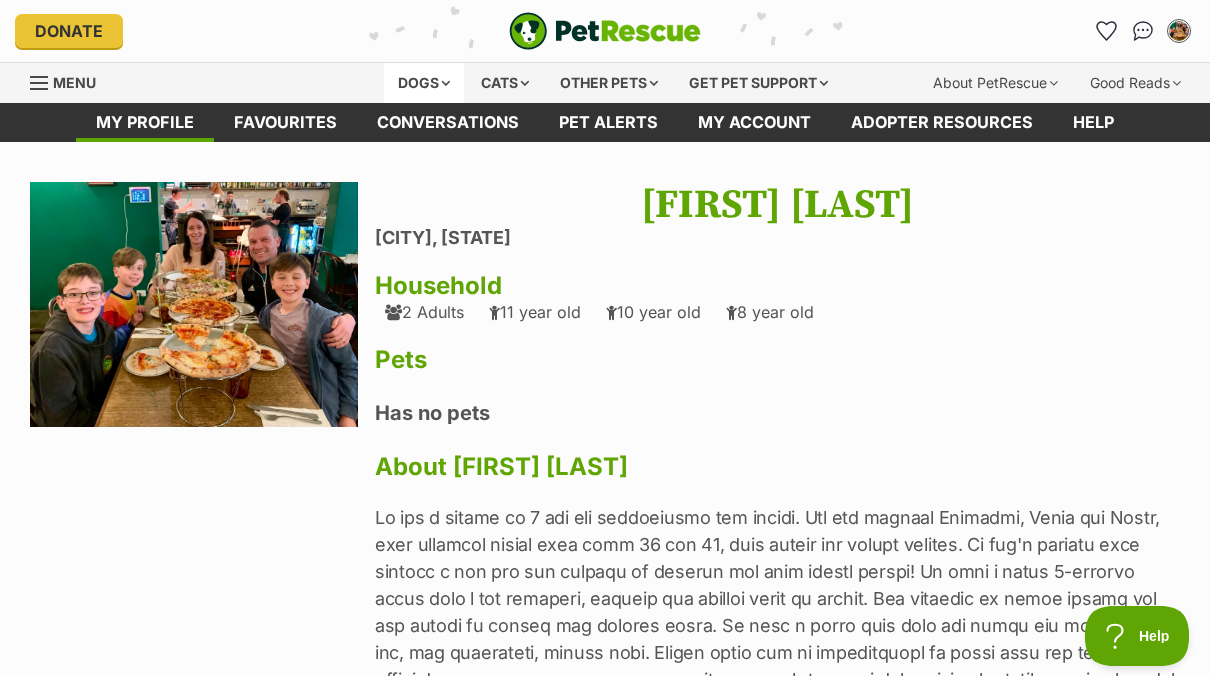 click on "Dogs" at bounding box center (424, 83) 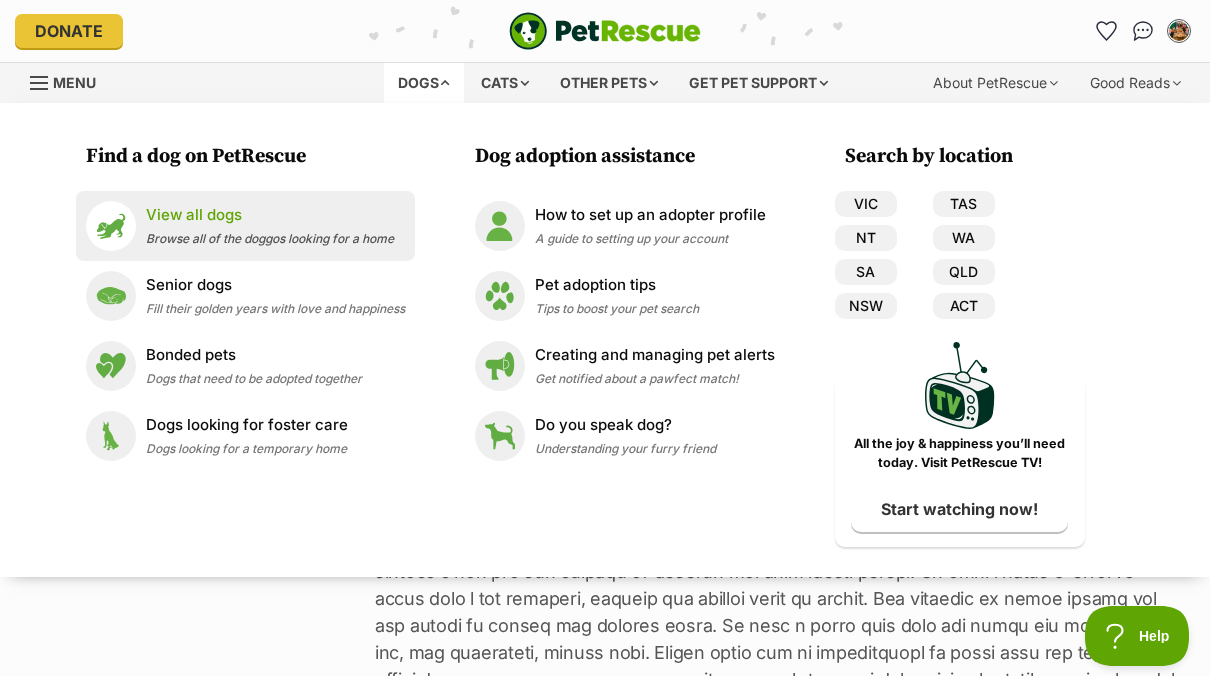 click on "Browse all of the doggos looking for a home" at bounding box center [270, 238] 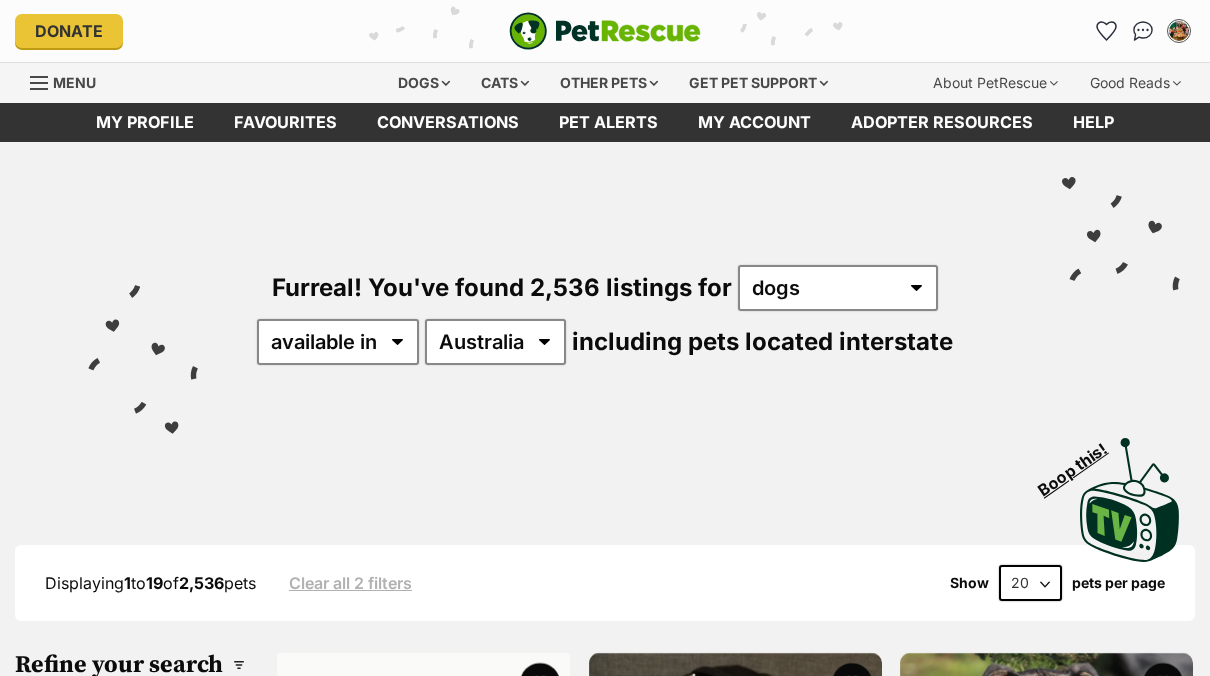 scroll, scrollTop: 0, scrollLeft: 0, axis: both 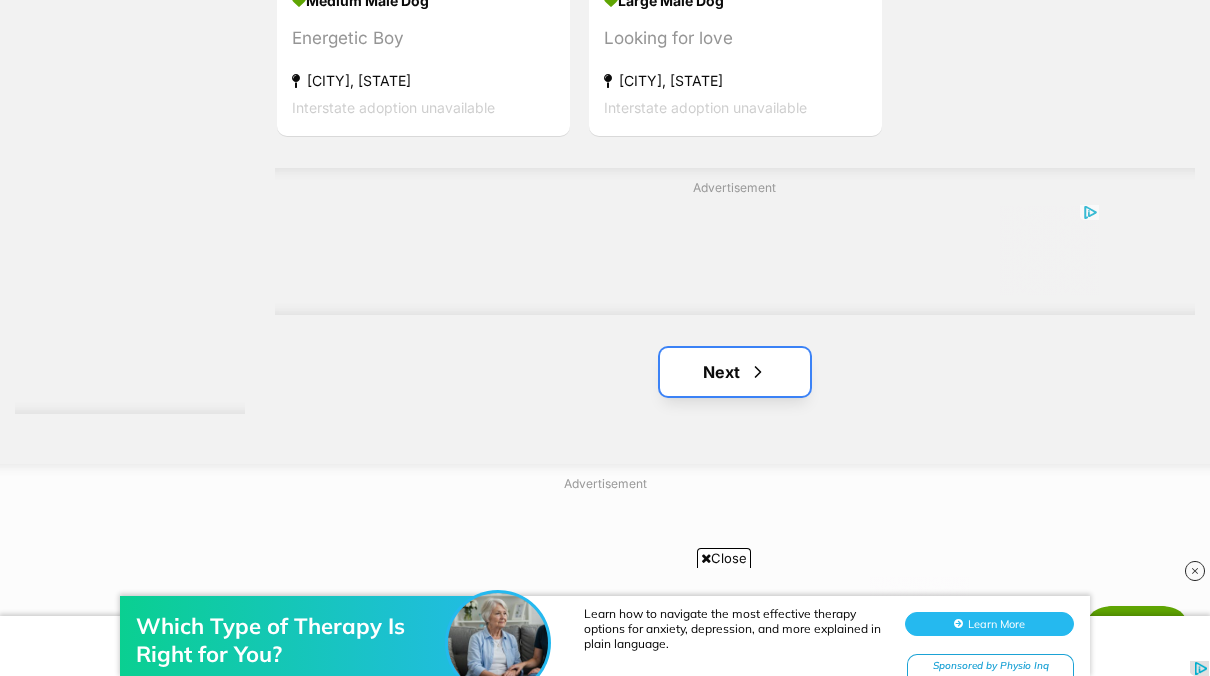 click on "Next" at bounding box center (735, 372) 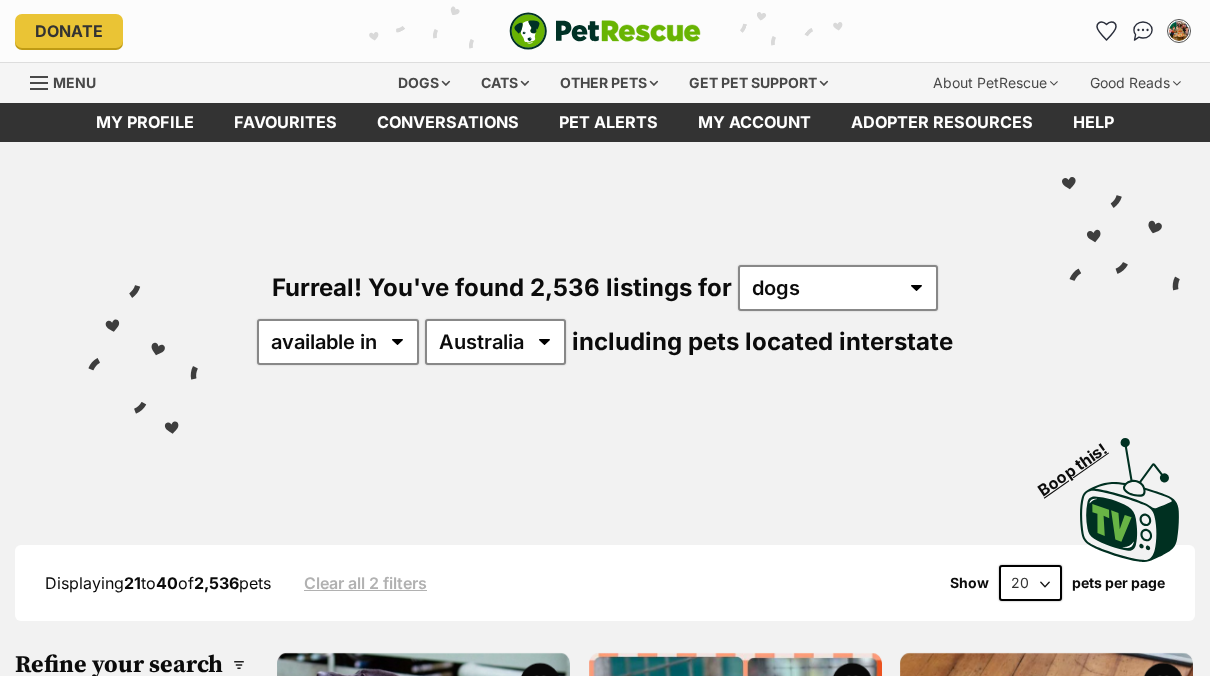 scroll, scrollTop: 0, scrollLeft: 0, axis: both 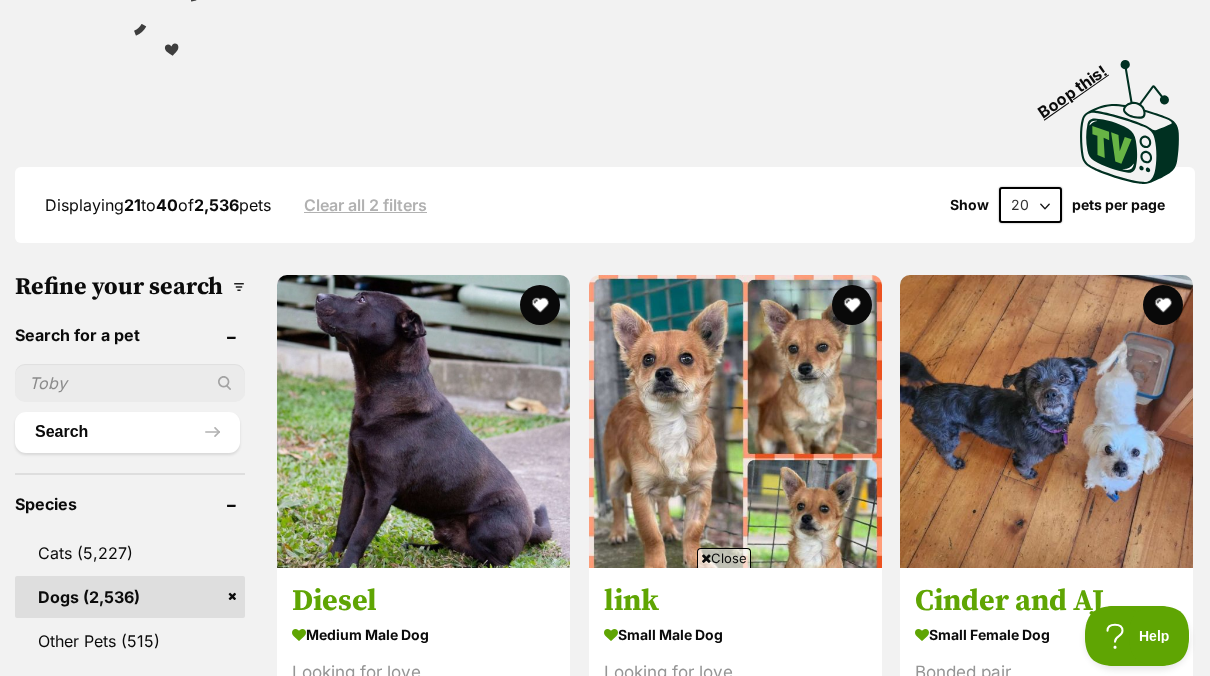 click at bounding box center [130, 383] 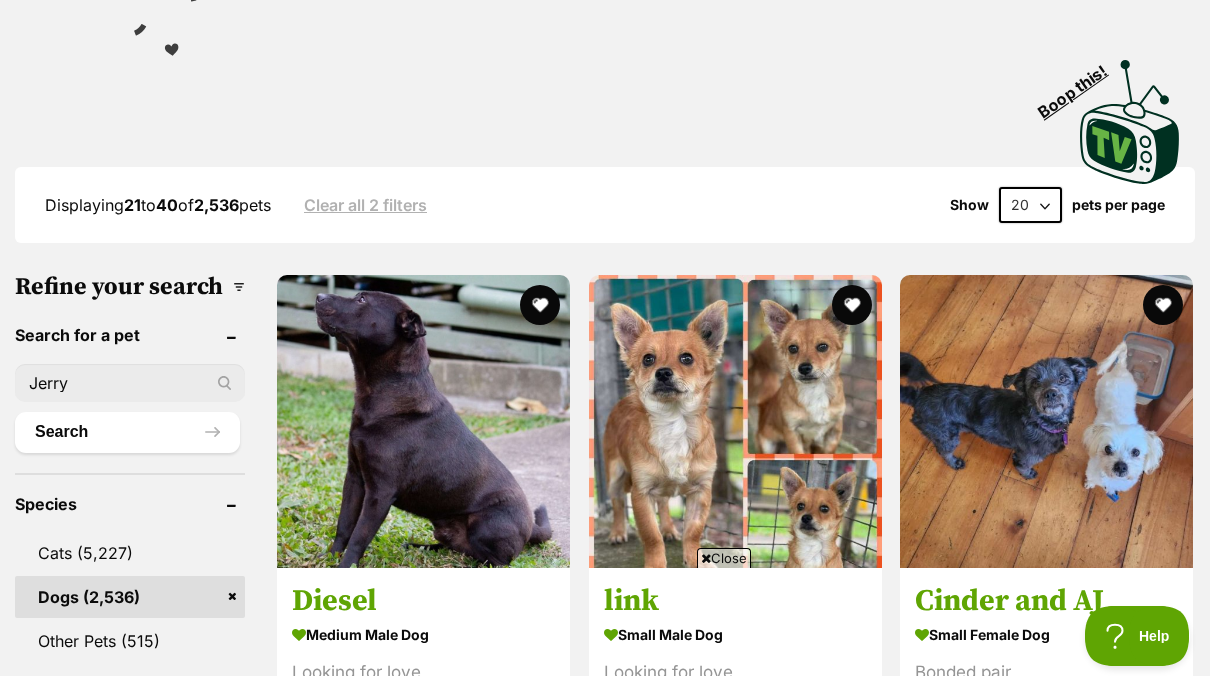 type on "Jerry" 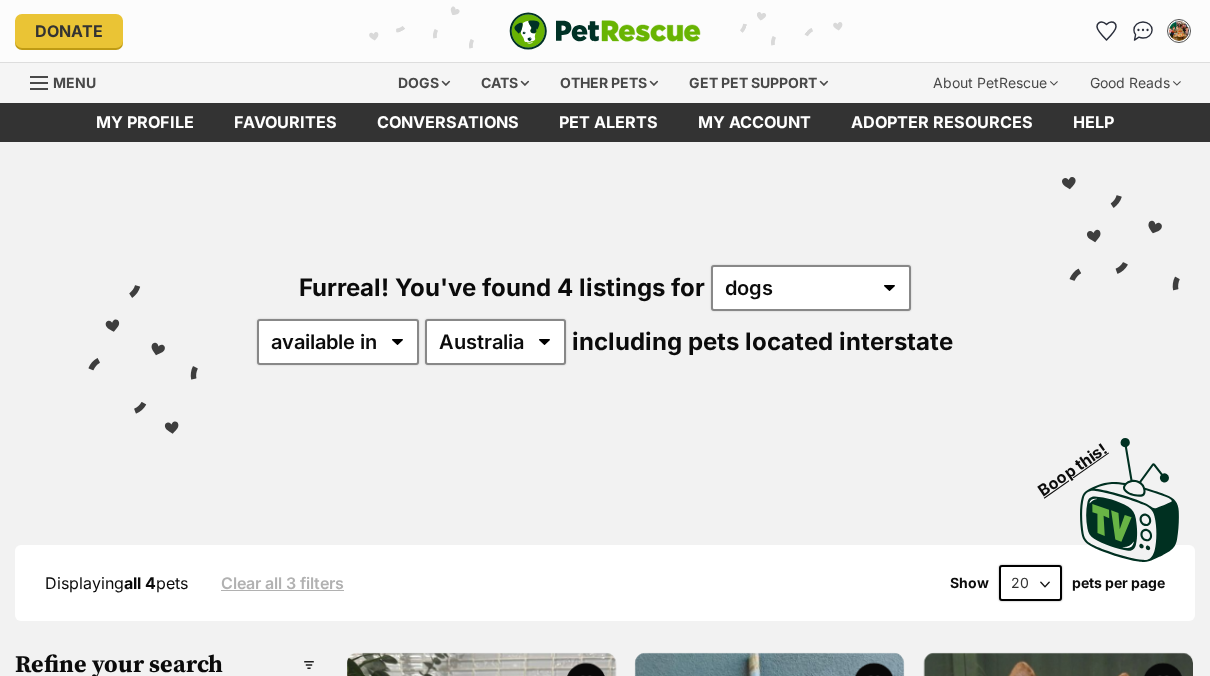 scroll, scrollTop: 0, scrollLeft: 0, axis: both 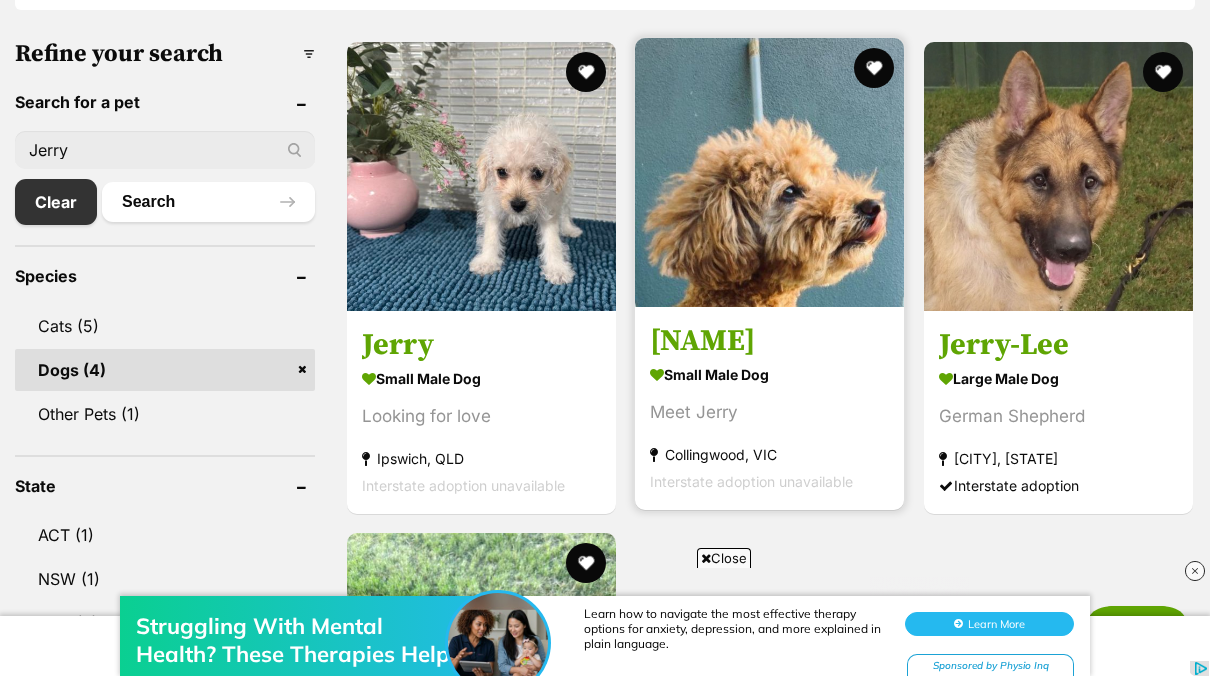 click on "[NAME]" at bounding box center (769, 341) 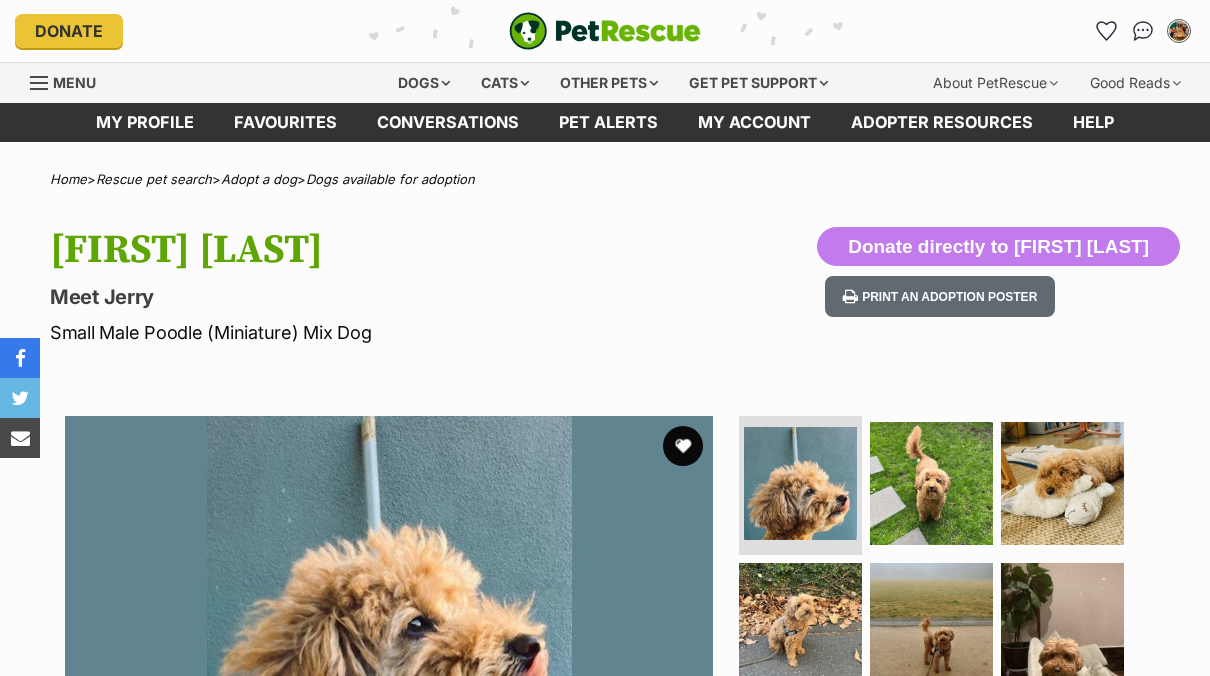 scroll, scrollTop: 0, scrollLeft: 0, axis: both 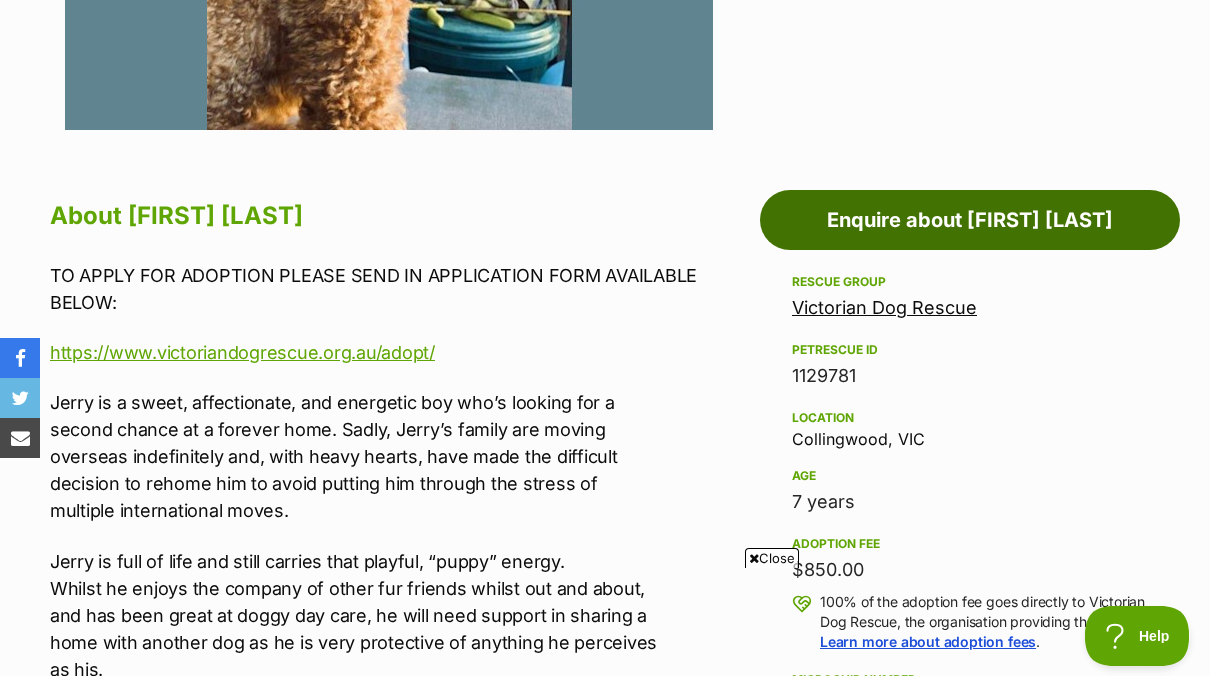 click on "Enquire about [FIRST] [LAST]" at bounding box center [970, 220] 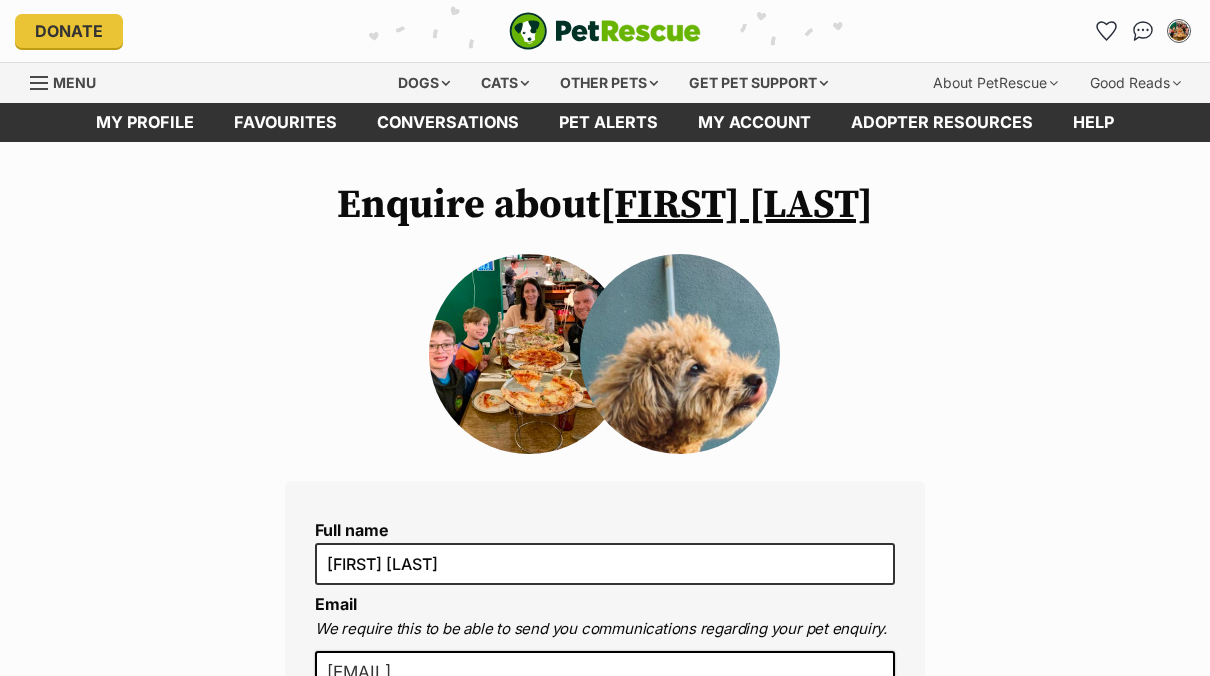 scroll, scrollTop: 0, scrollLeft: 0, axis: both 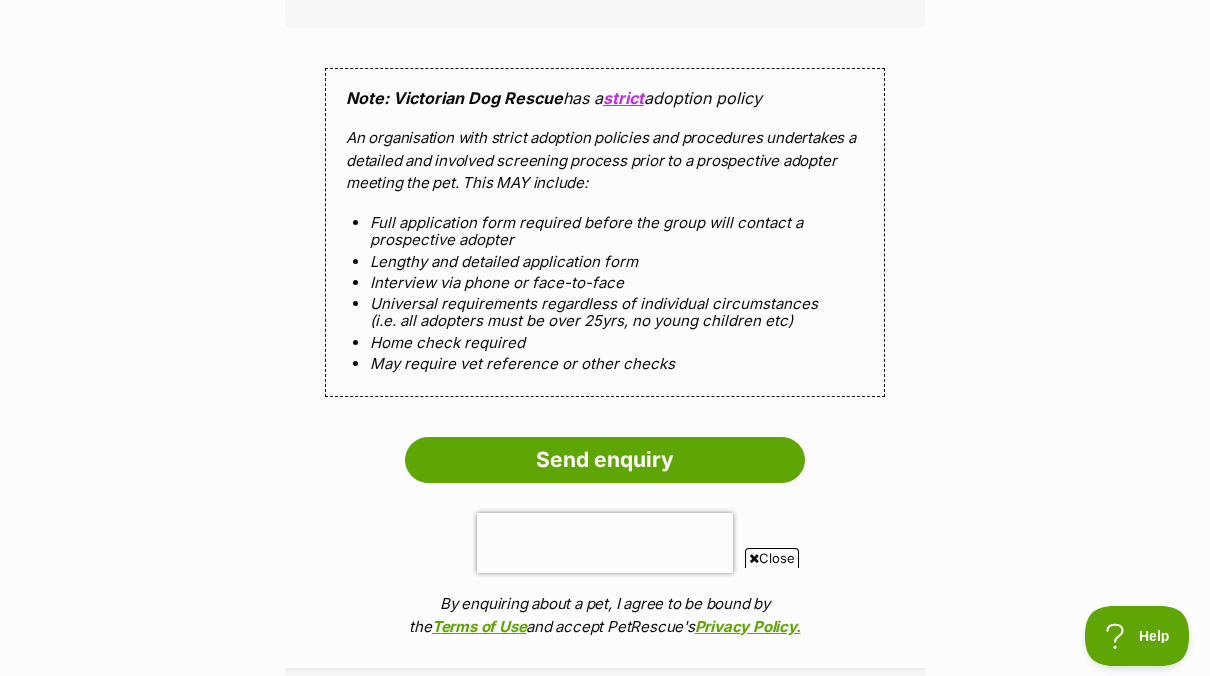 click on "Full name [FIRST] [LAST]
Email
We require this to be able to send you communications regarding your pet enquiry.
[EMAIL]
Phone number United States +1 United Kingdom +44 Afghanistan (‫افغانستان‬‎) +93 Albania (Shqipëri) +355 Algeria (‫الجزائر‬‎) +213 American Samoa +1684 Andorra +376 Angola +244 Anguilla +1264 Antigua and Barbuda +1268 Argentina +54 Armenia (Հայաստան) +374 Aruba +297 Australia +61 Austria (Österreich) +43 Azerbaijan (Azərbaycan) +994 Bahamas +1242 Bahrain (‫البحرين‬‎) +973 Bangladesh (বাংলাদেশ) +880 Barbados +1246 Belarus (Беларусь) +375 Belgium (België) +32 Belize +501 Benin (Bénin) +229 Bermuda +1441 Bhutan (འབྲུག) +975 Bolivia +591 Bosnia and Herzegovina (Босна и Херцеговина) +387 Botswana +267 Brazil (Brasil) +55 British Indian Ocean Territory +246 British Virgin Islands +1284 Brunei +673 Bulgaria (България) +359 Burkina Faso +226 +257 +855 +237 +1" at bounding box center (605, -462) 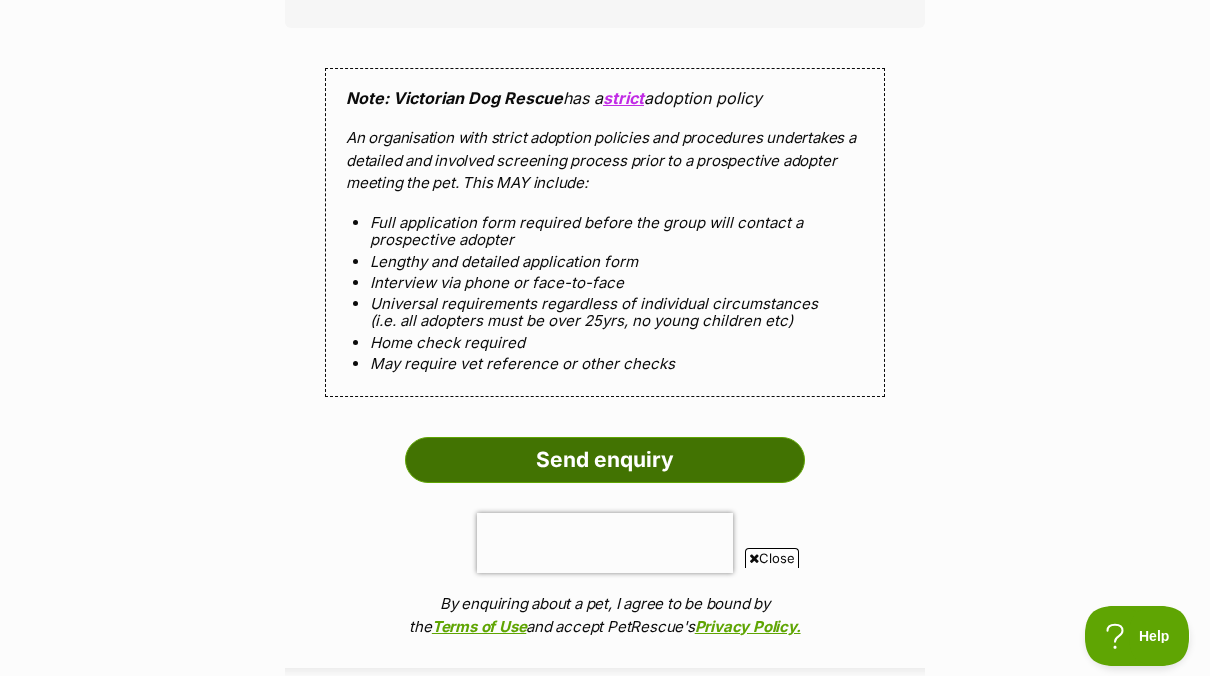 click on "Send enquiry" at bounding box center (605, 460) 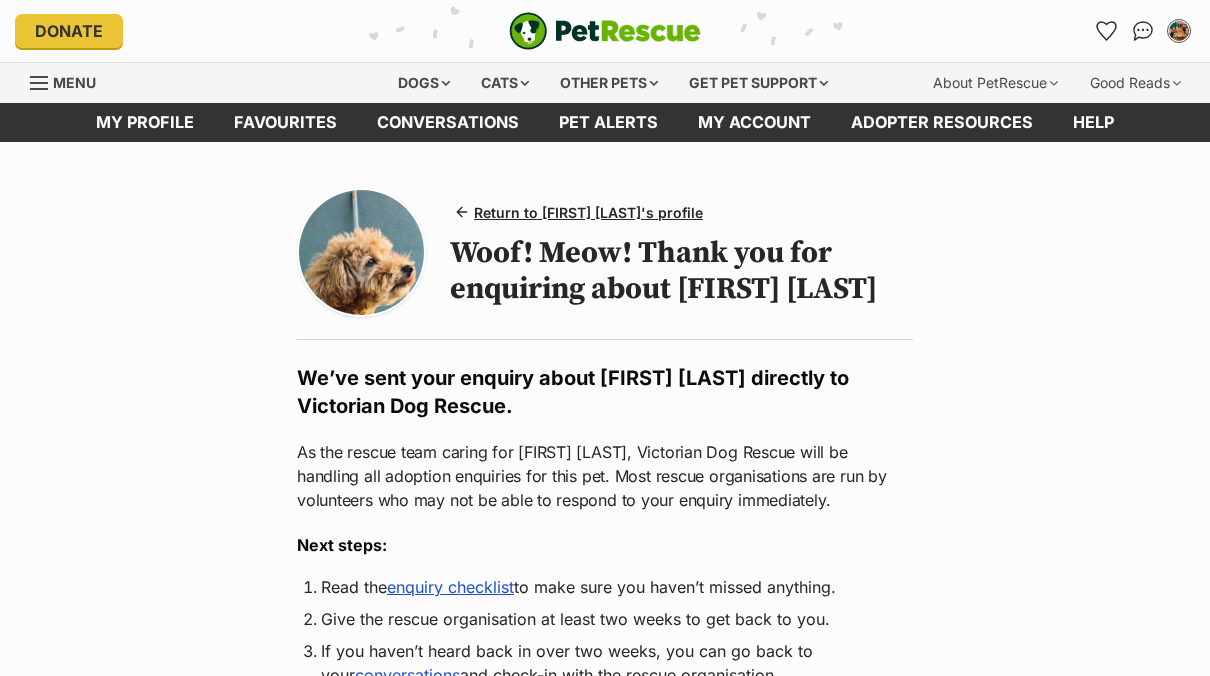 scroll, scrollTop: 0, scrollLeft: 0, axis: both 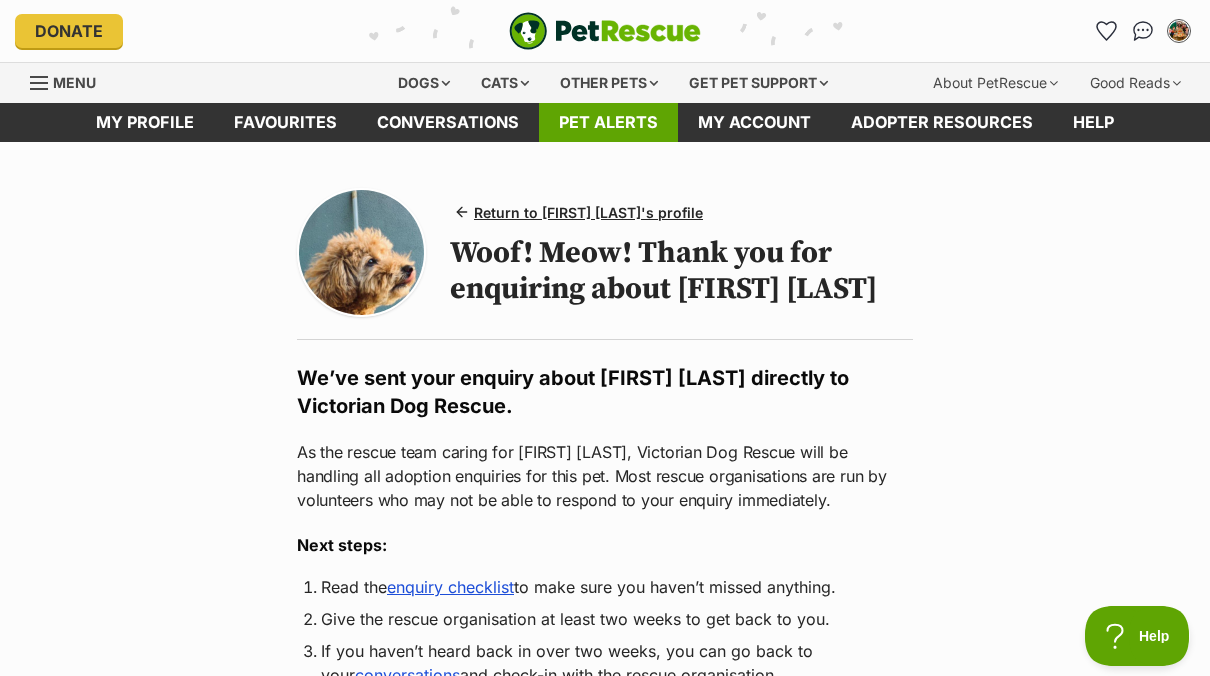click on "Pet alerts" at bounding box center [608, 122] 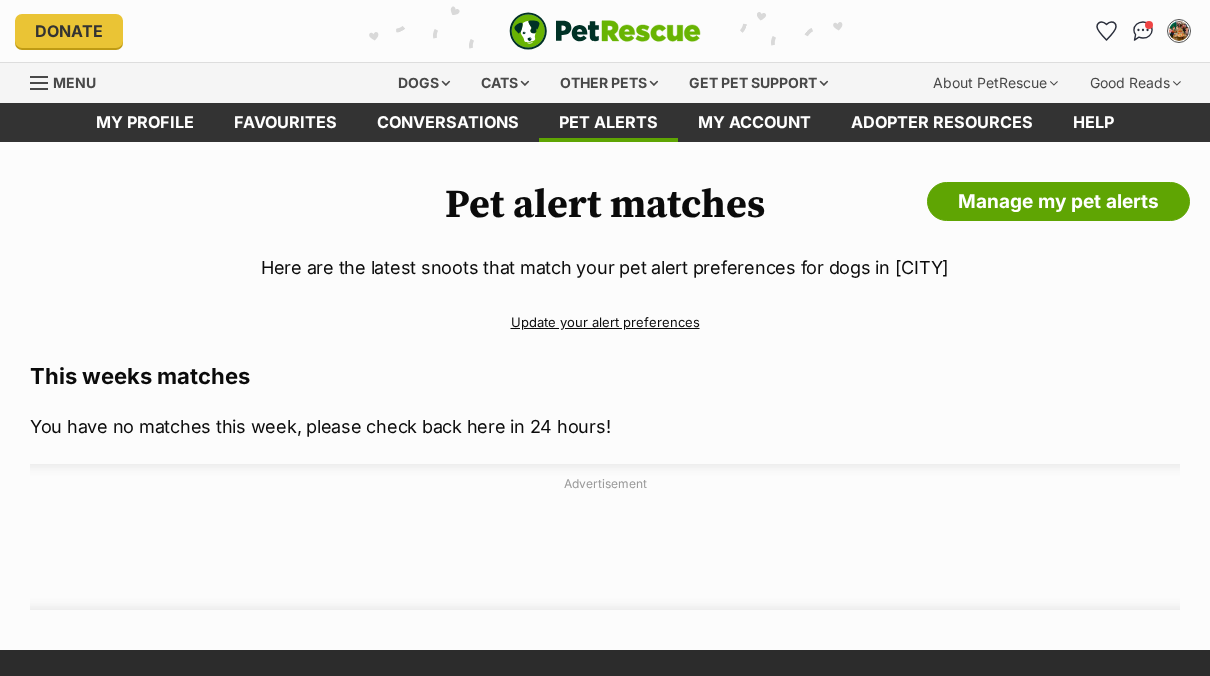 scroll, scrollTop: 0, scrollLeft: 0, axis: both 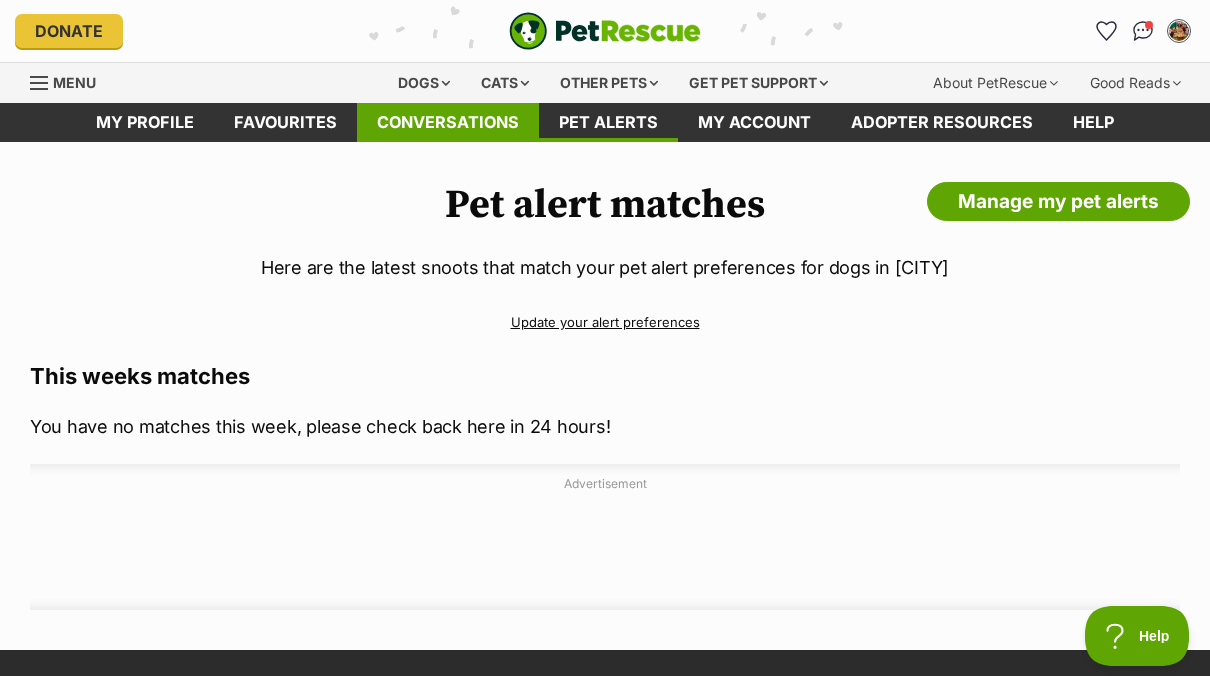 click on "Conversations" at bounding box center (448, 122) 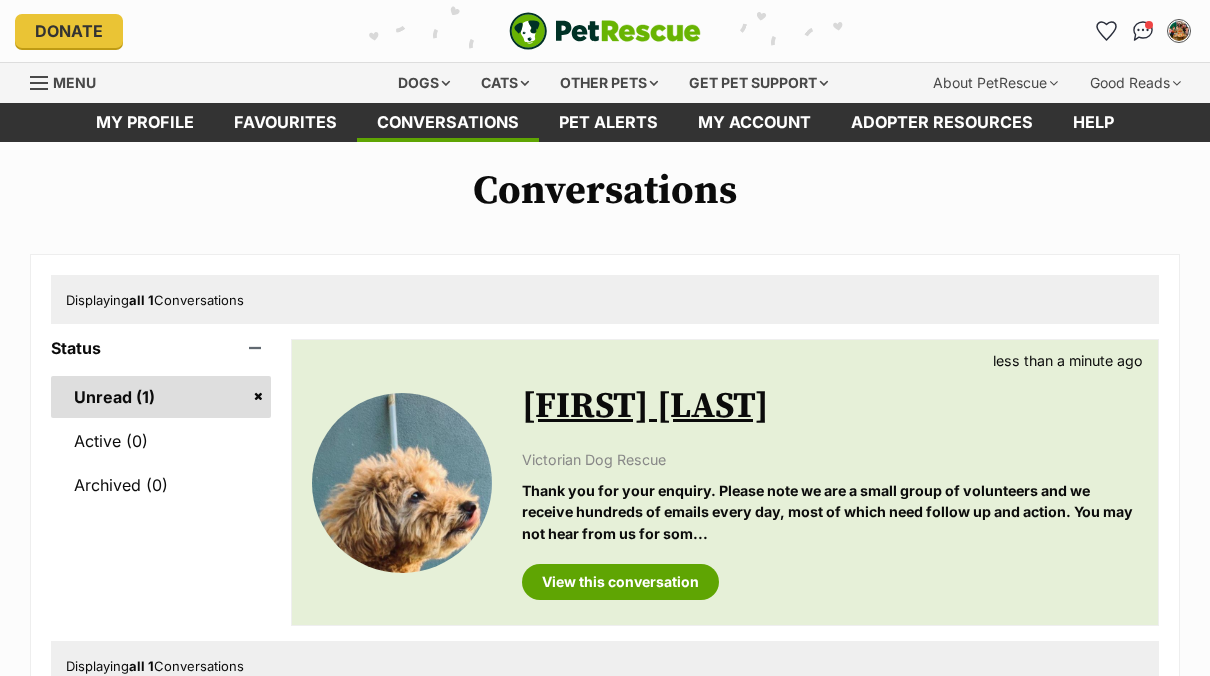 scroll, scrollTop: 0, scrollLeft: 0, axis: both 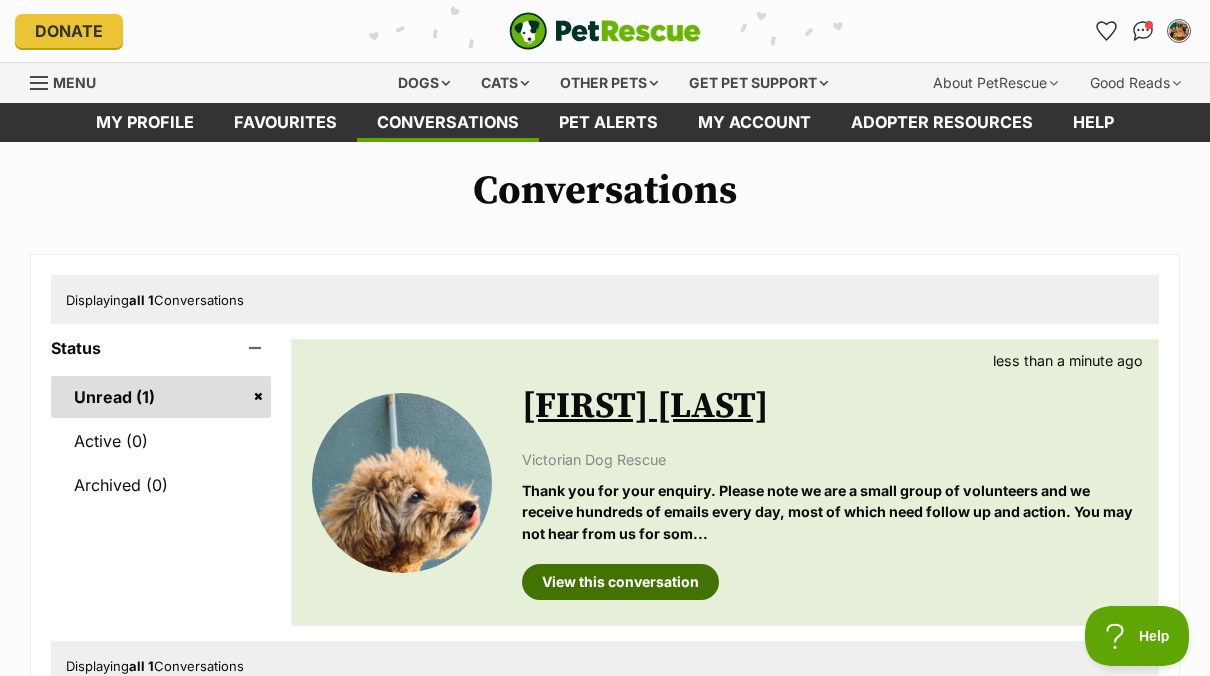 click on "View this conversation" at bounding box center [620, 582] 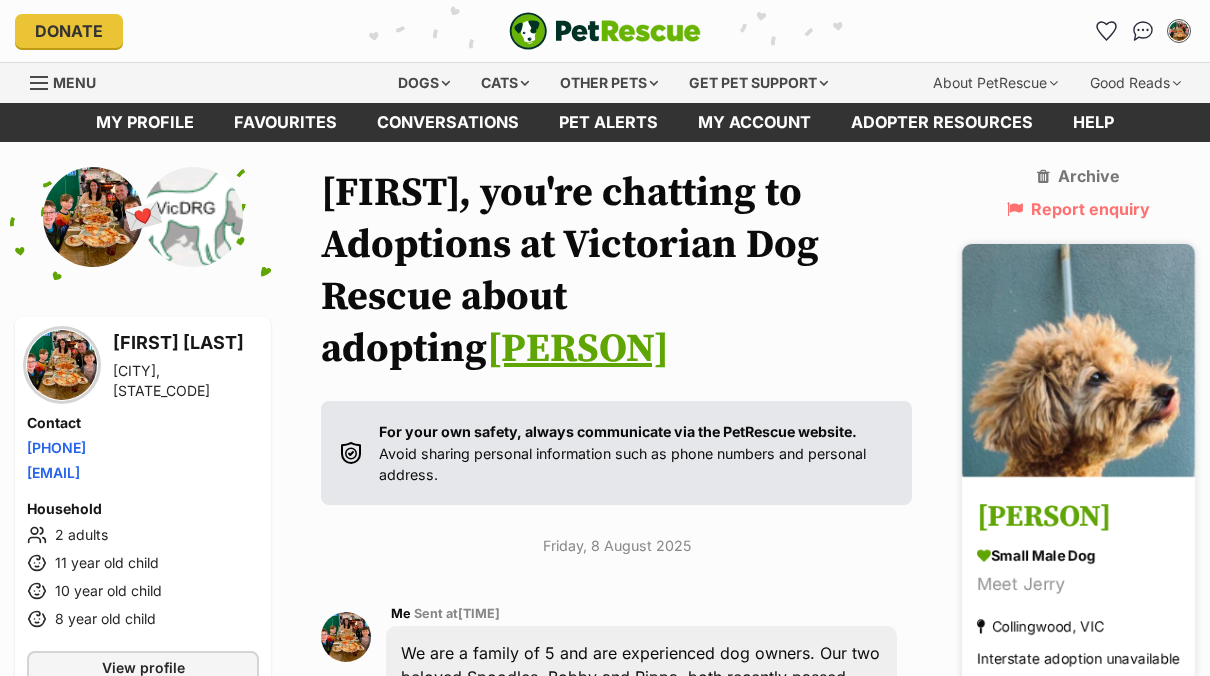 scroll, scrollTop: 0, scrollLeft: 0, axis: both 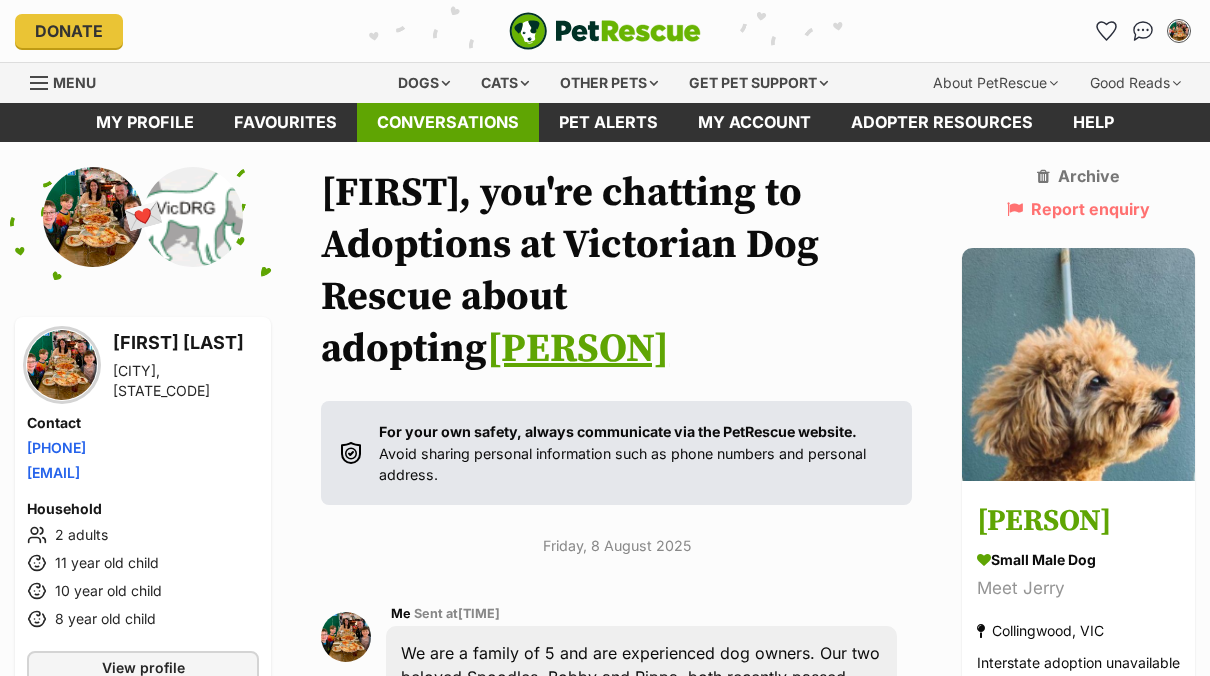 click on "Conversations" at bounding box center [448, 122] 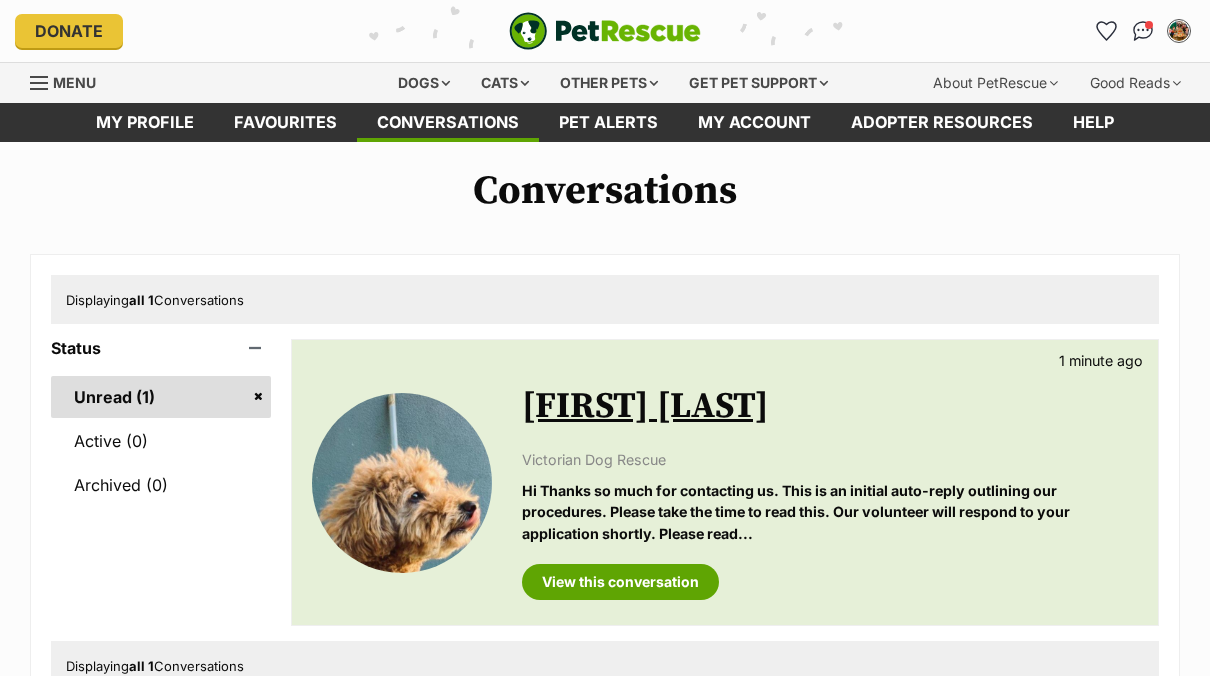 scroll, scrollTop: 0, scrollLeft: 0, axis: both 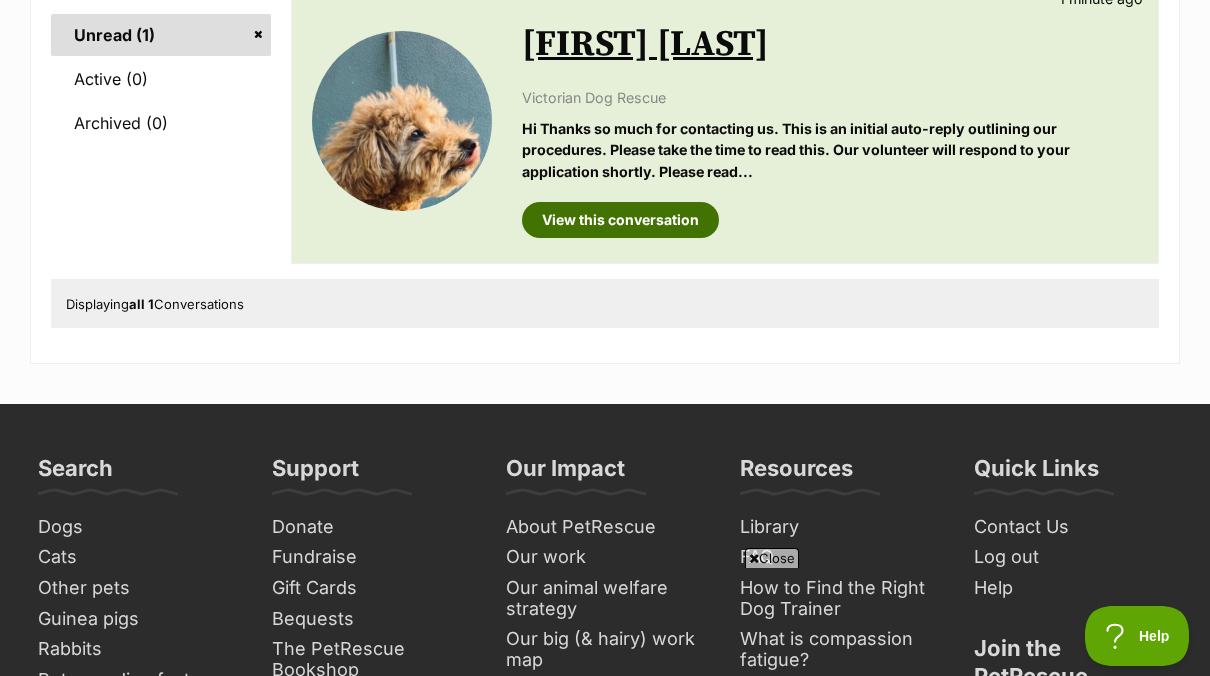 click on "View this conversation" at bounding box center (620, 220) 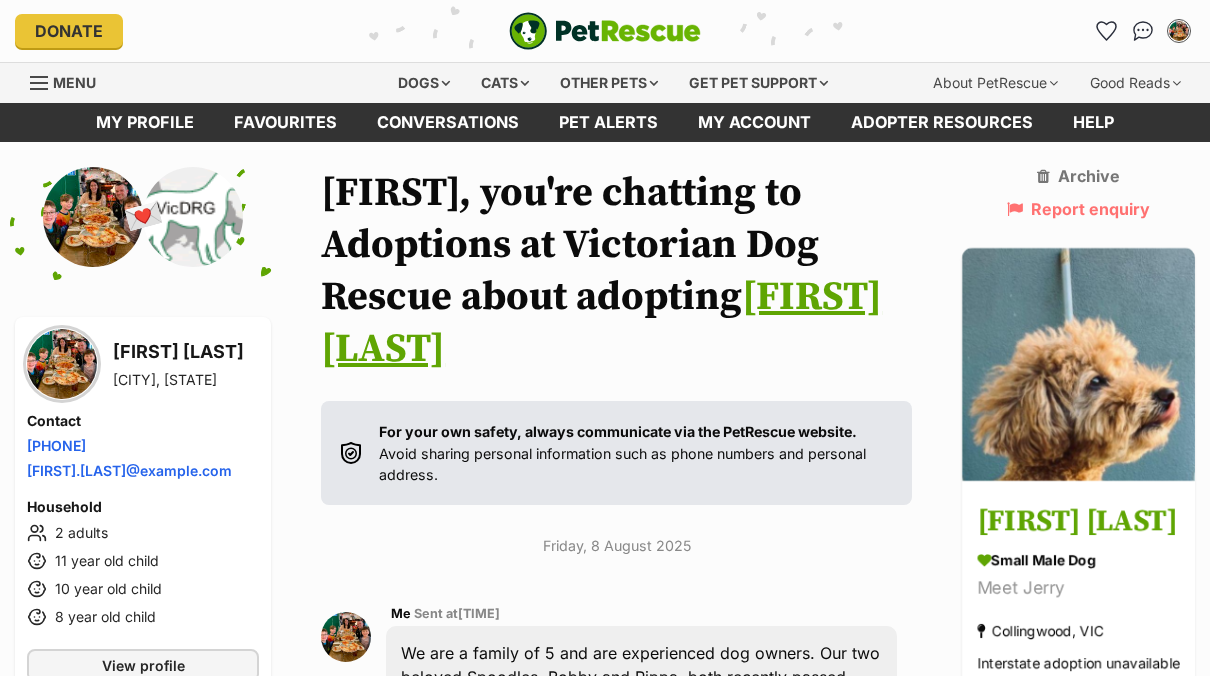 scroll, scrollTop: 0, scrollLeft: 0, axis: both 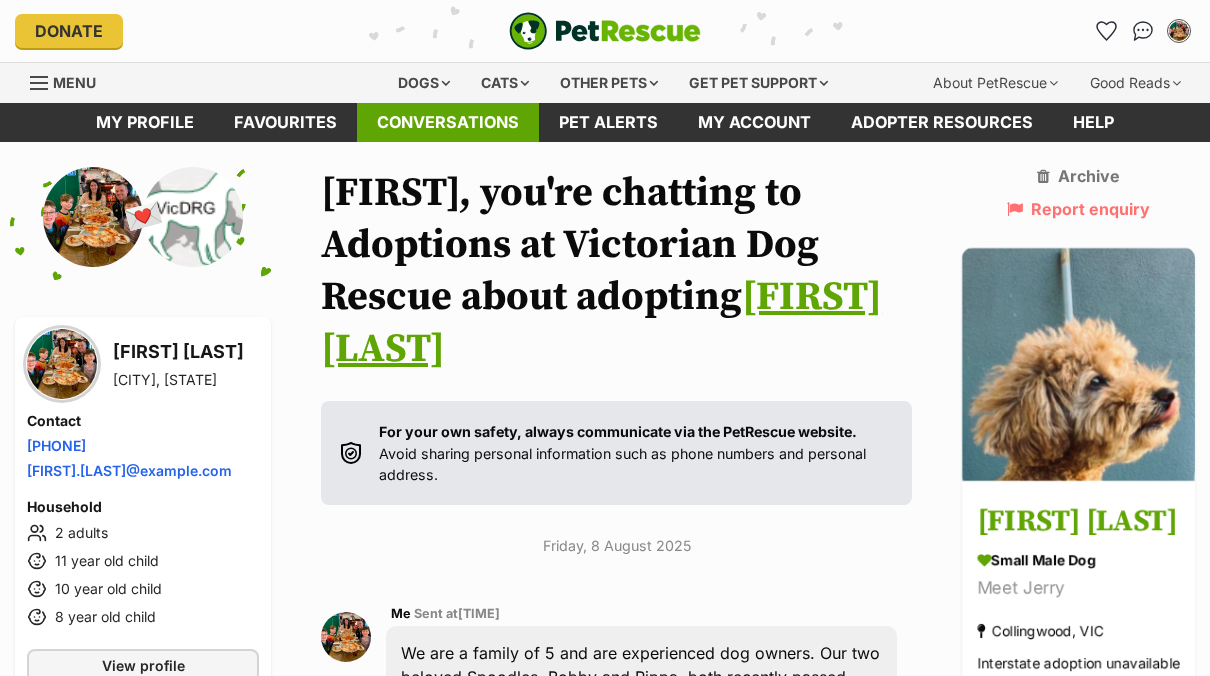 click on "Conversations" at bounding box center (448, 122) 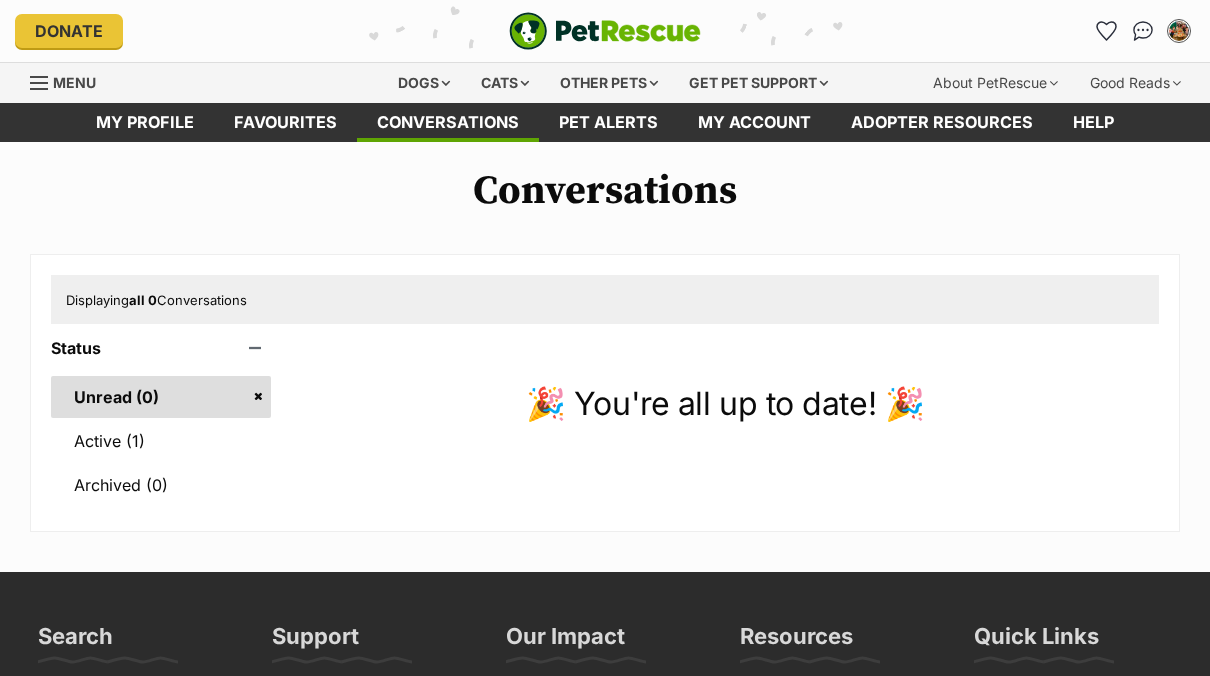 scroll, scrollTop: 0, scrollLeft: 0, axis: both 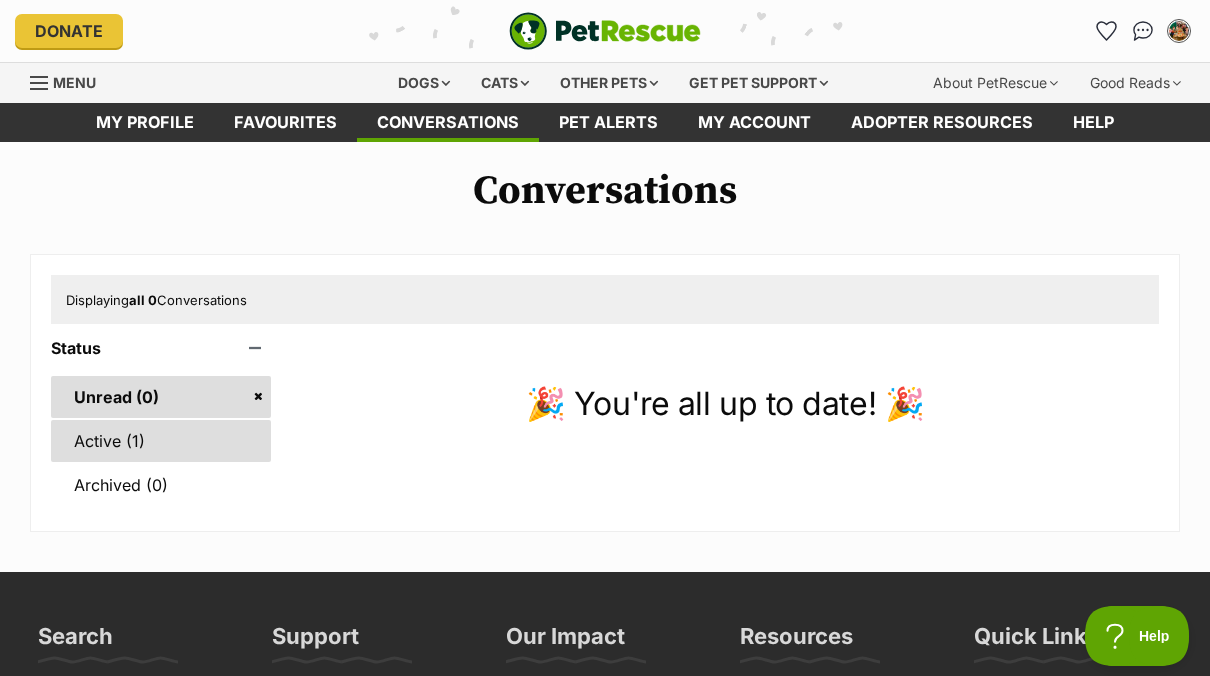click on "Active (1)" at bounding box center [161, 441] 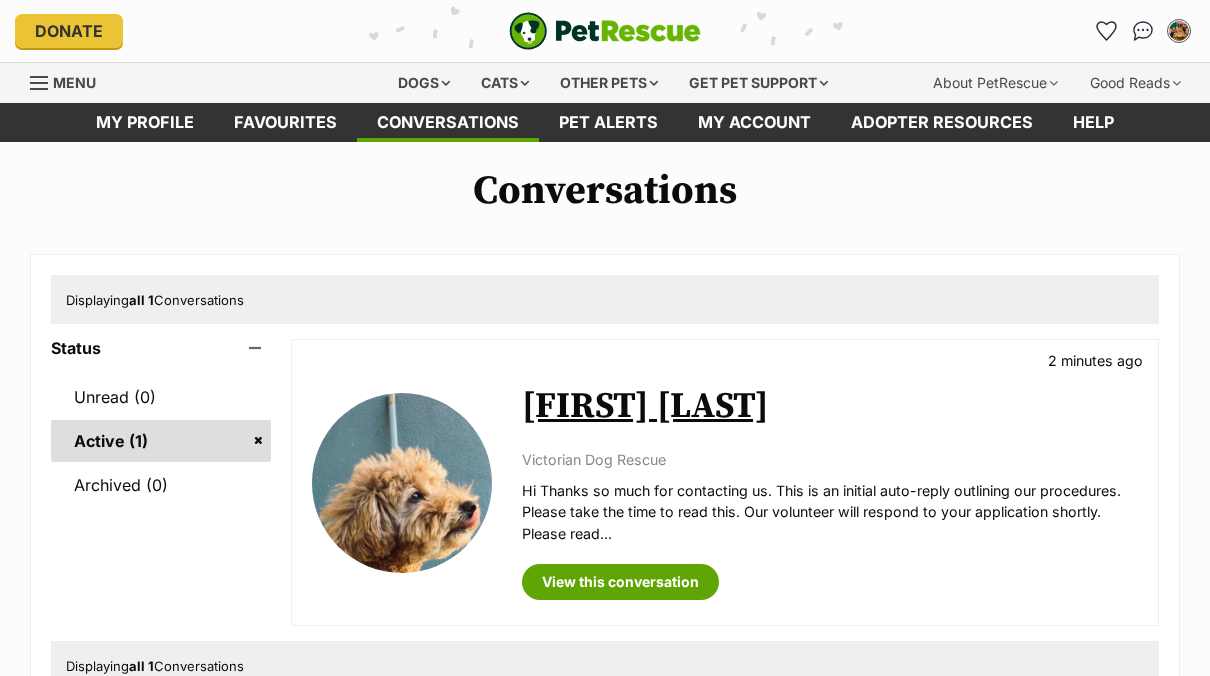 scroll, scrollTop: 0, scrollLeft: 0, axis: both 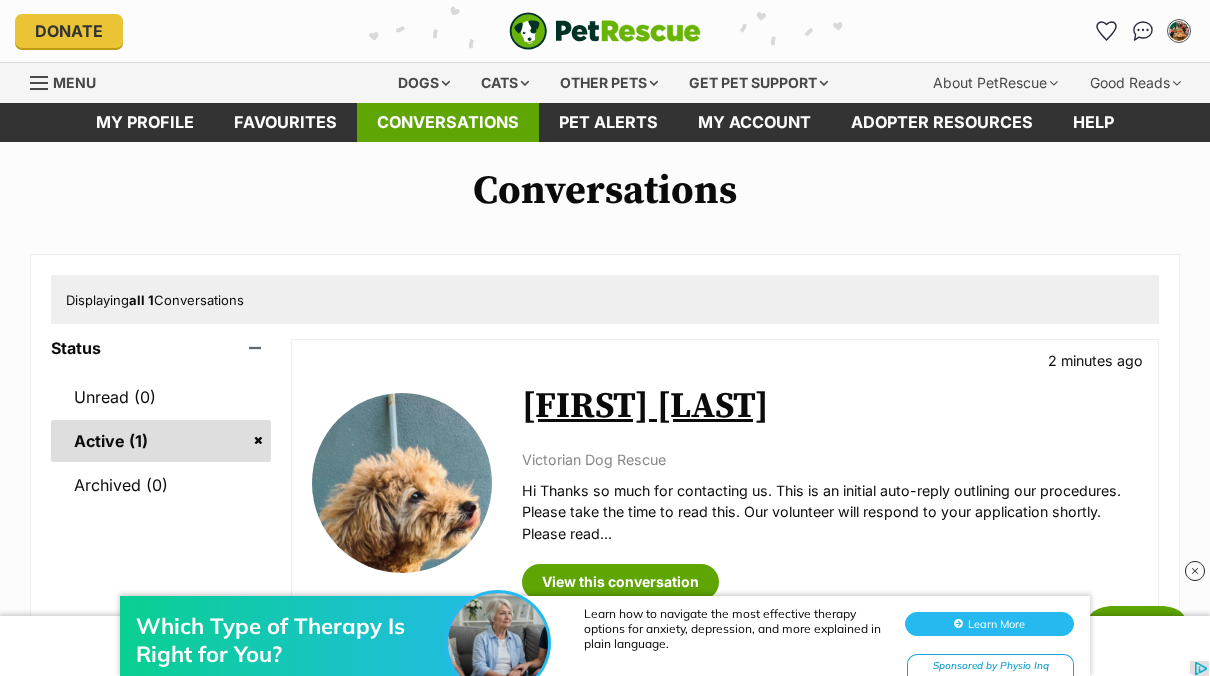 click on "Conversations" at bounding box center [448, 122] 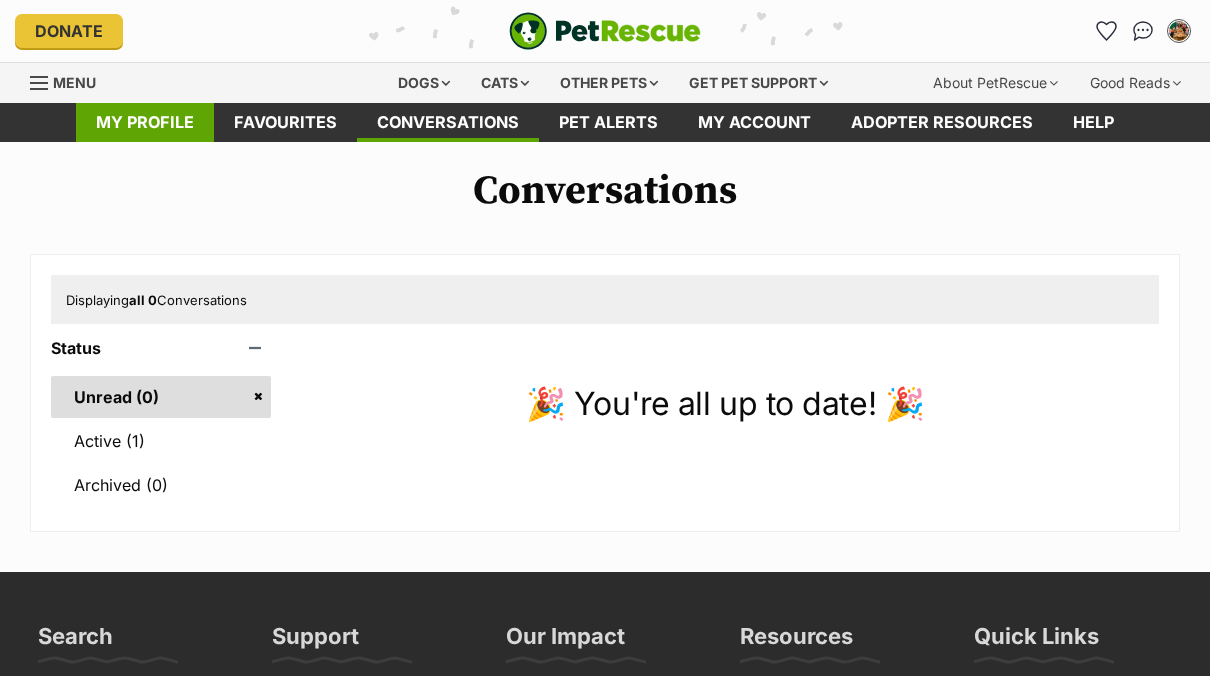 scroll, scrollTop: 0, scrollLeft: 0, axis: both 